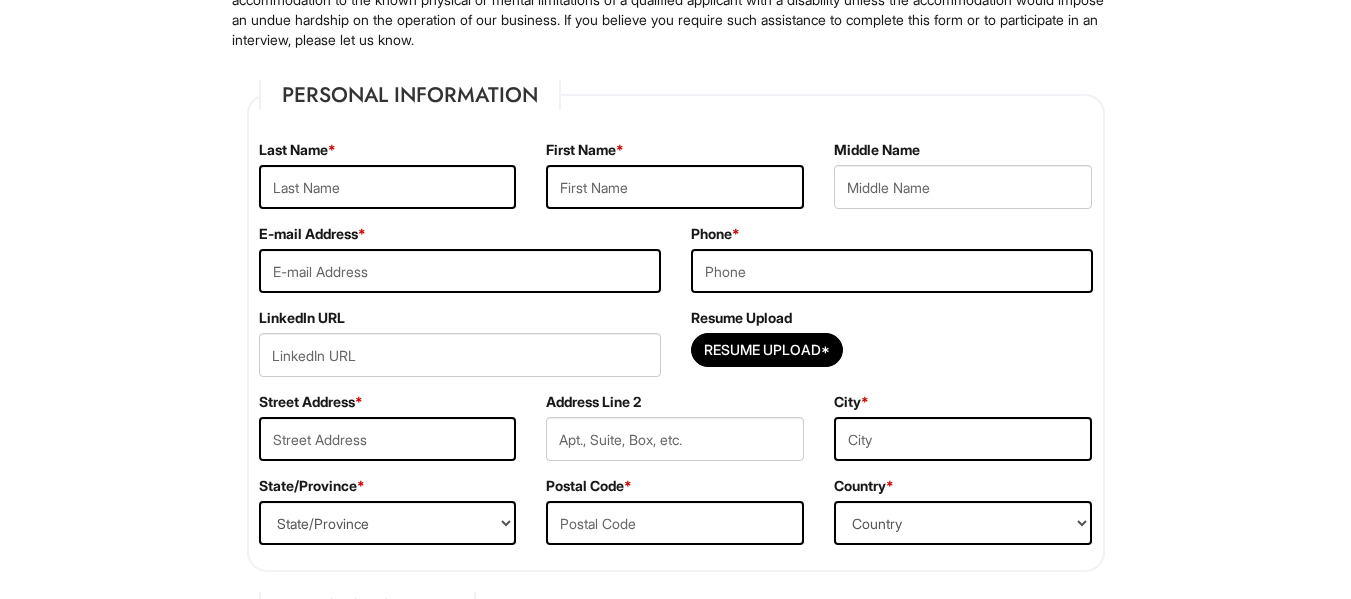 scroll, scrollTop: 248, scrollLeft: 0, axis: vertical 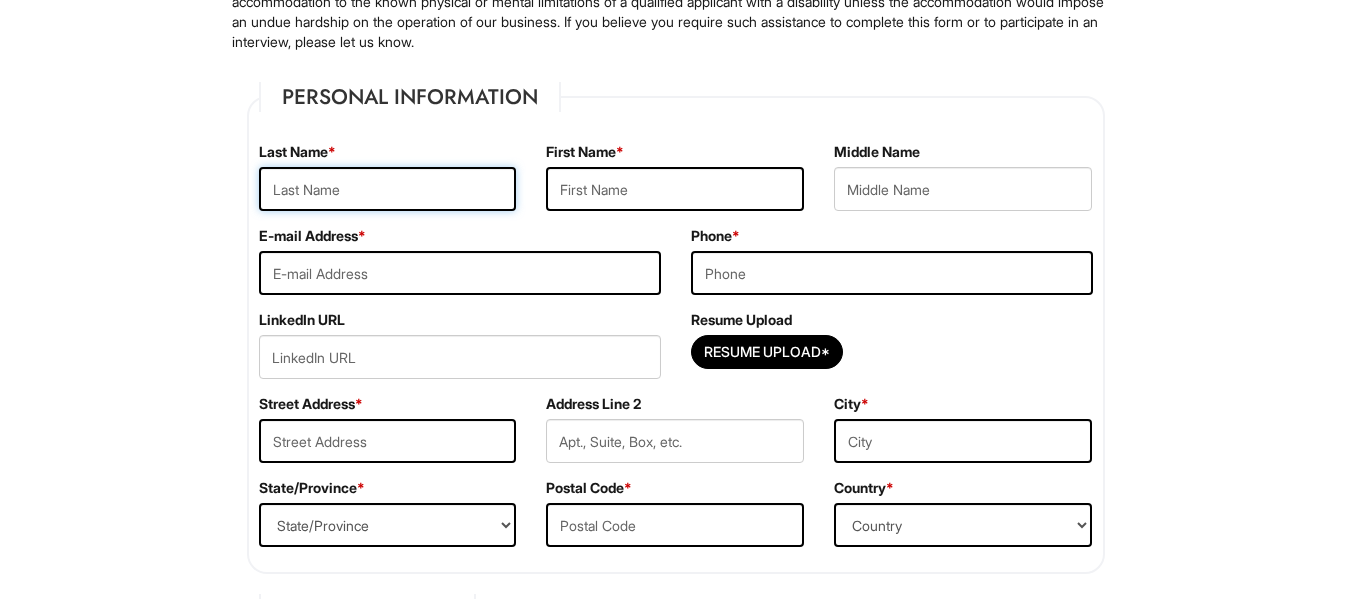 click at bounding box center (388, 189) 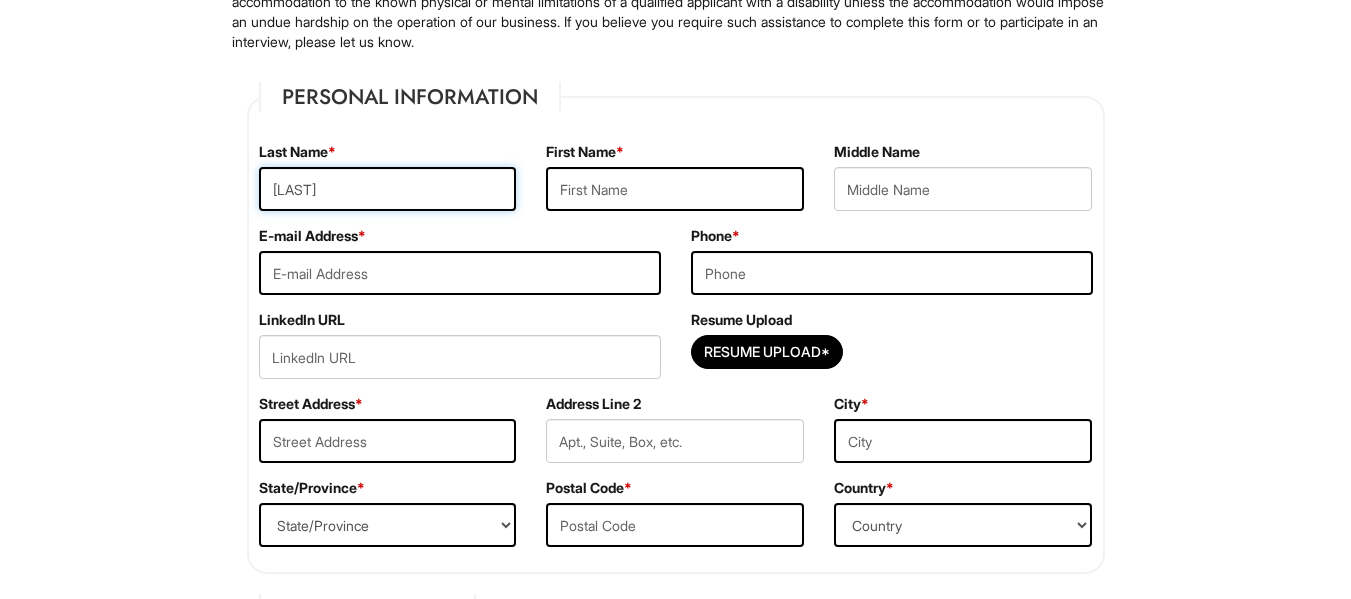 type on "[LAST]" 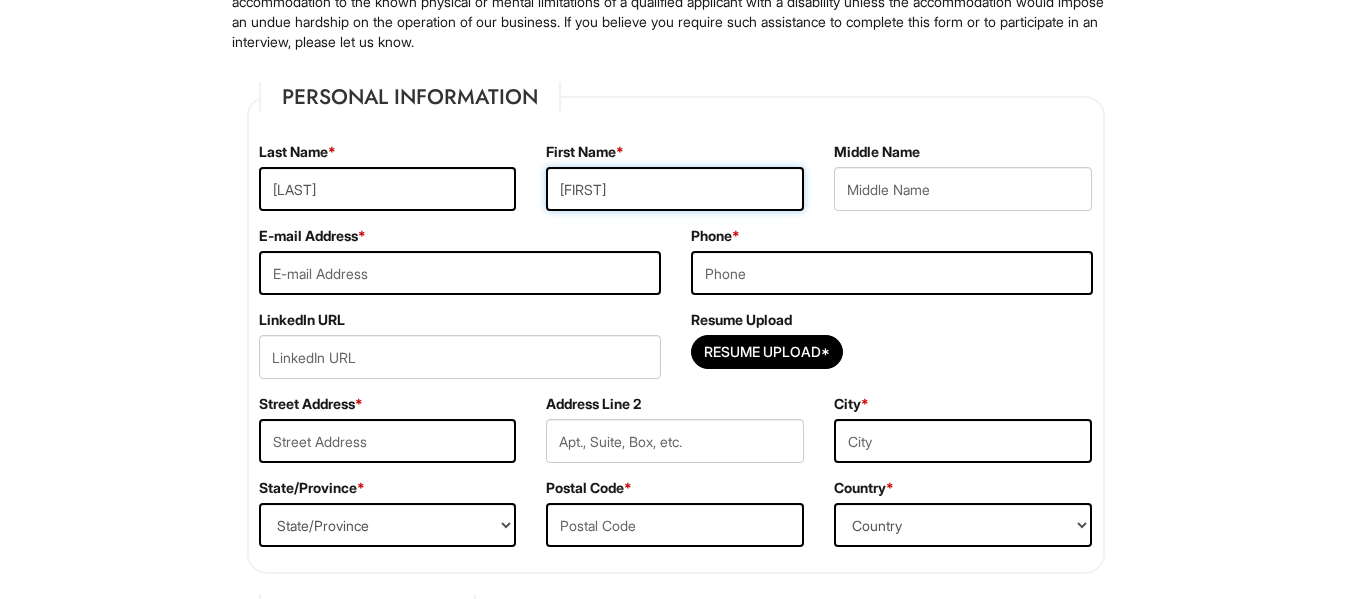 type on "[FIRST]" 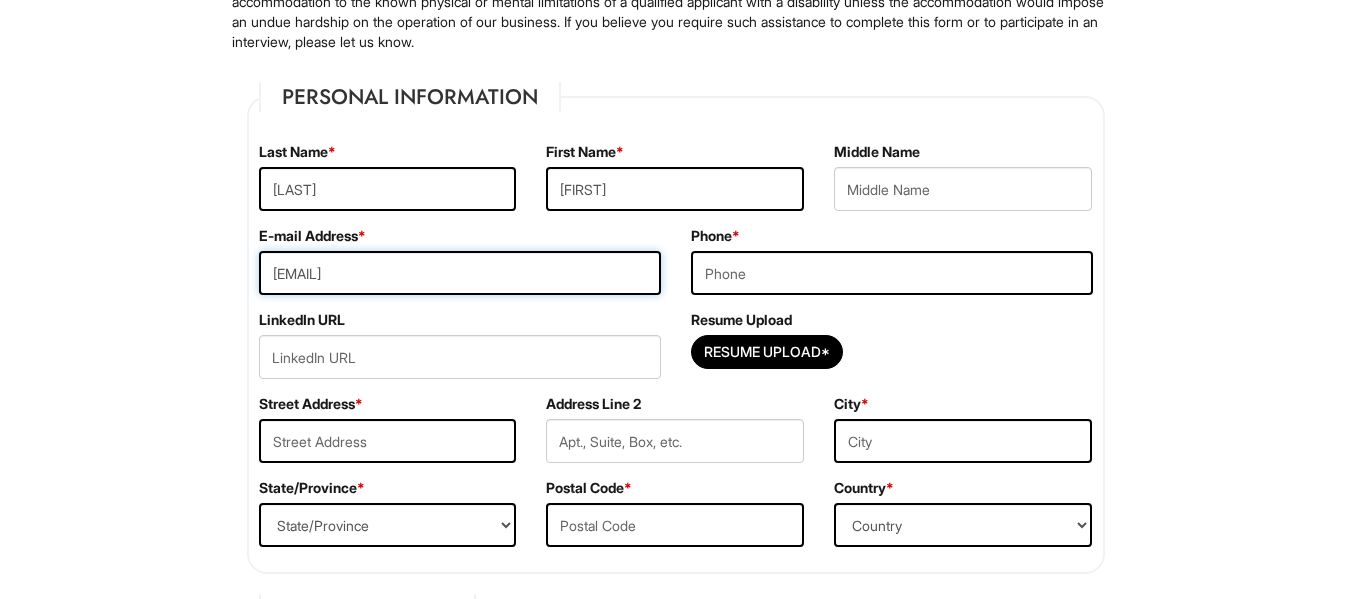 type on "[EMAIL]" 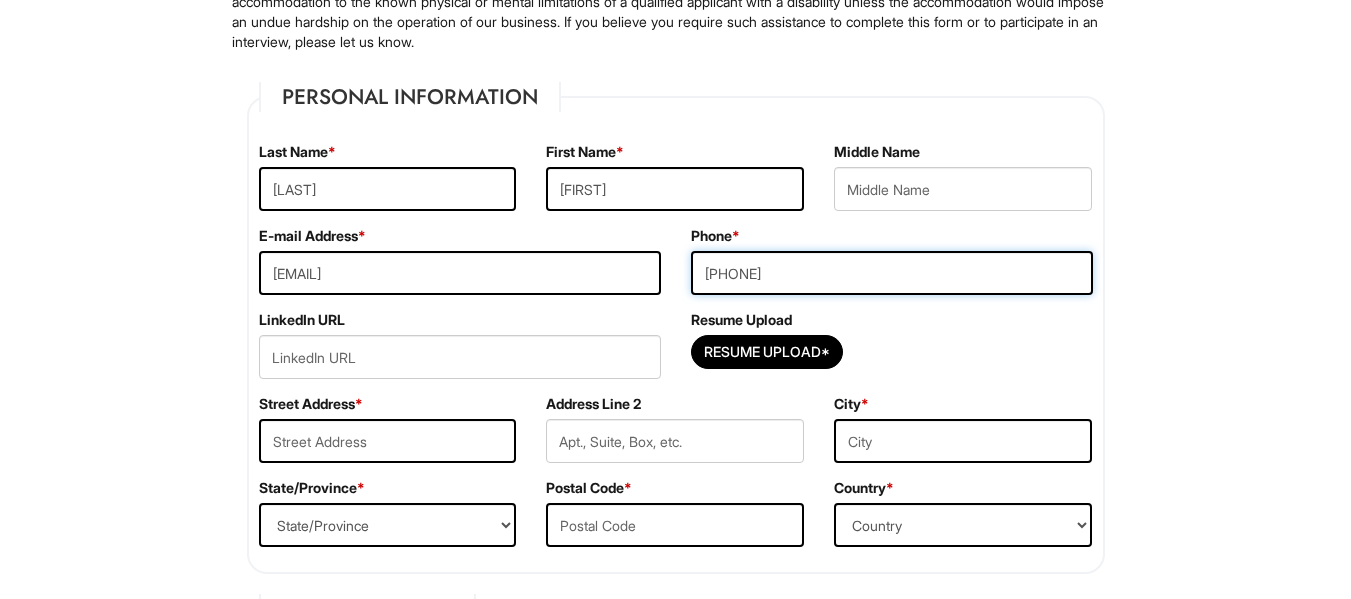 type on "[PHONE]" 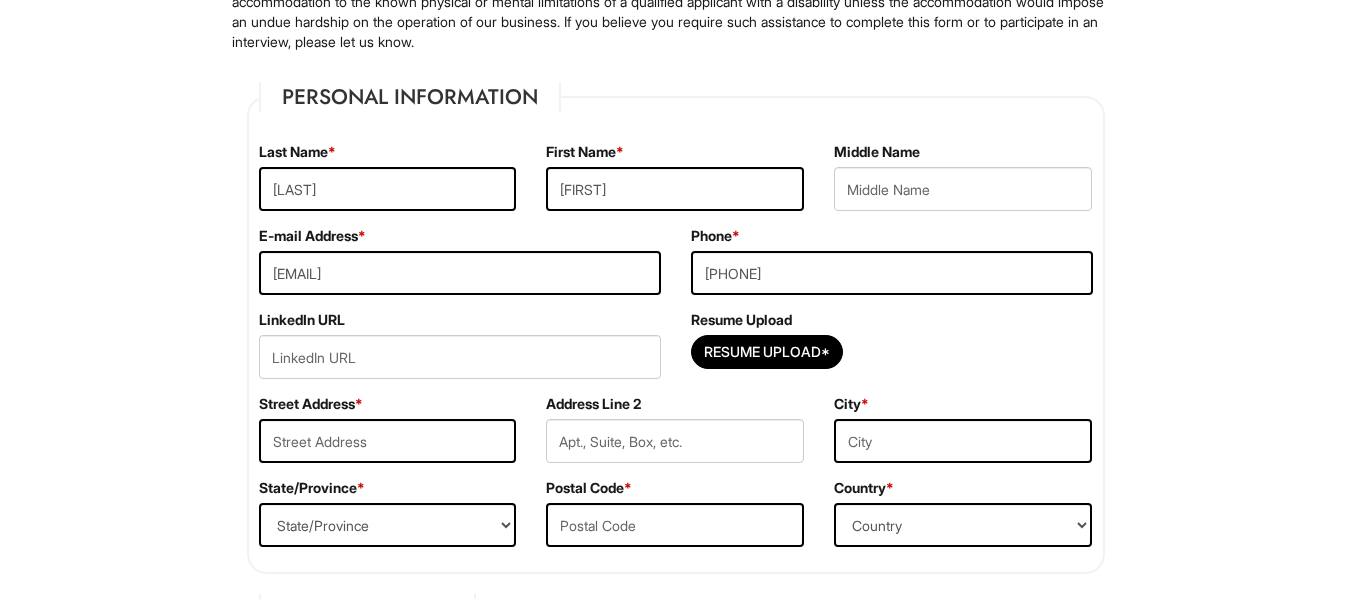 click on "Please Complete This Form 1 2 3 Stock Associate (Full-time), A|X Armani Exchange PLEASE COMPLETE ALL REQUIRED FIELDS
We are an Equal Opportunity Employer. All persons shall have the opportunity to be considered for employment without regard to their race, color, creed, religion, national origin, ancestry, citizenship status, age, disability, gender, sex, sexual orientation, veteran status, genetic information or any other characteristic protected by applicable federal, state or local laws. We will endeavor to make a reasonable accommodation to the known physical or mental limitations of a qualified applicant with a disability unless the accommodation would impose an undue hardship on the operation of our business. If you believe you require such assistance to complete this form or to participate in an interview, please let us know.
Personal Information
Last Name  *   [LAST]
First Name  *   [FIRST]
Middle Name
E-mail Address  *   [EMAIL]
Phone  *" at bounding box center (675, 1705) 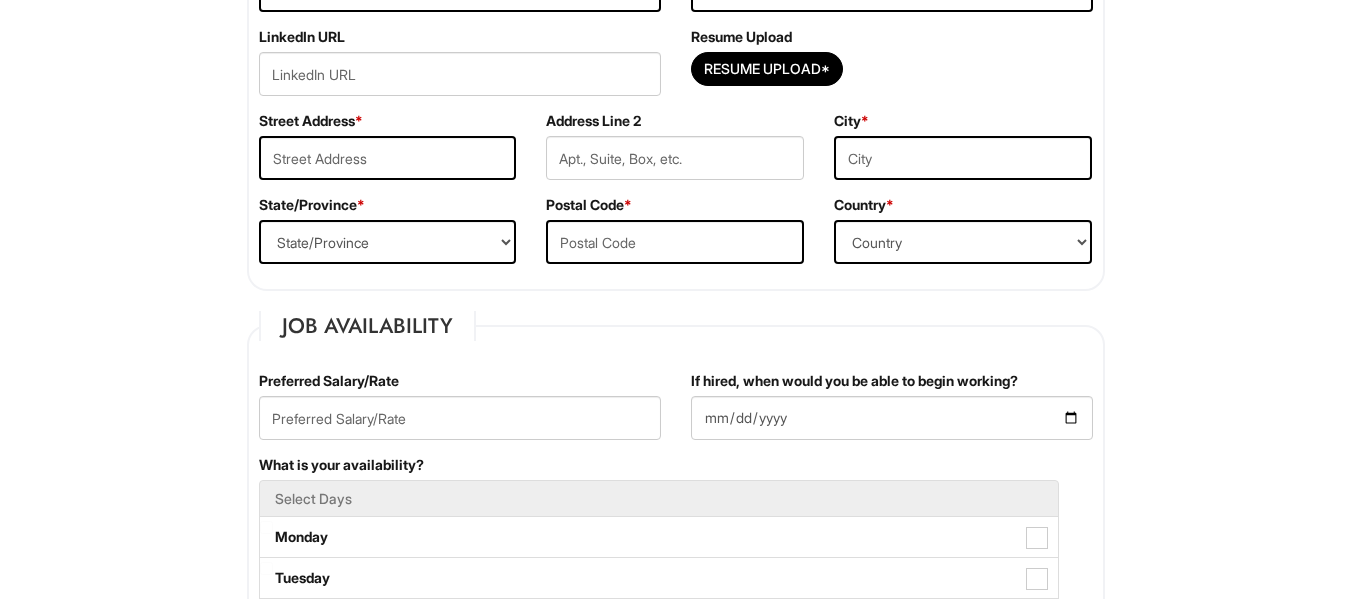 scroll, scrollTop: 538, scrollLeft: 0, axis: vertical 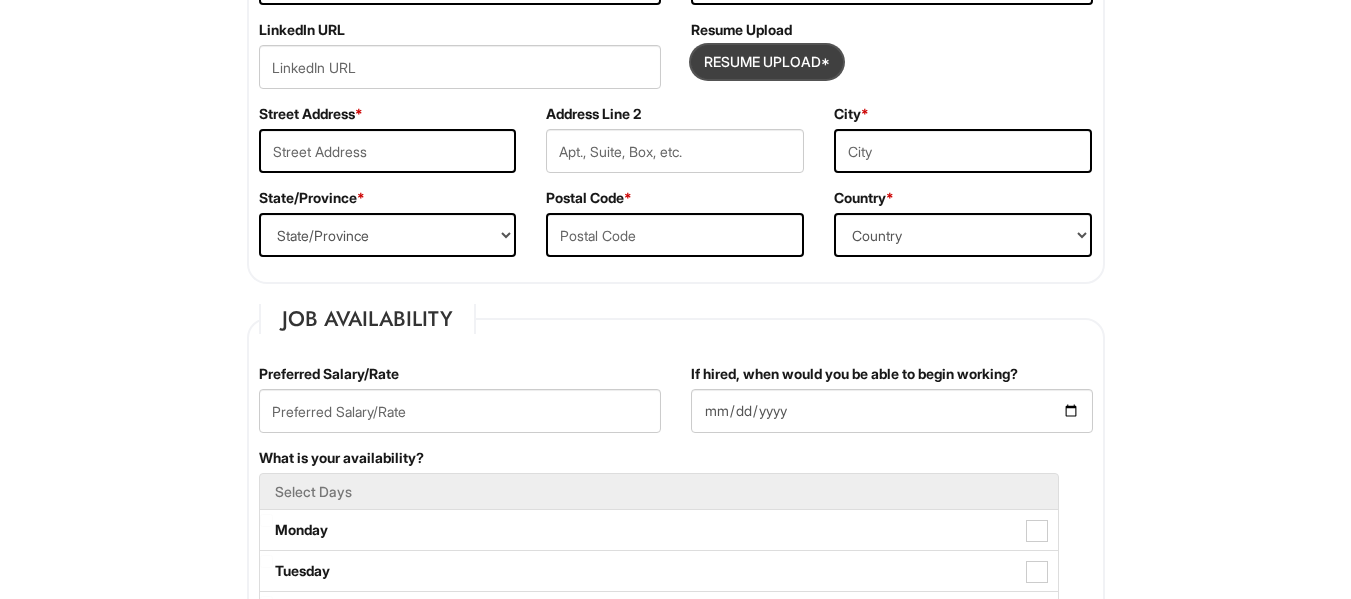 click at bounding box center (767, 62) 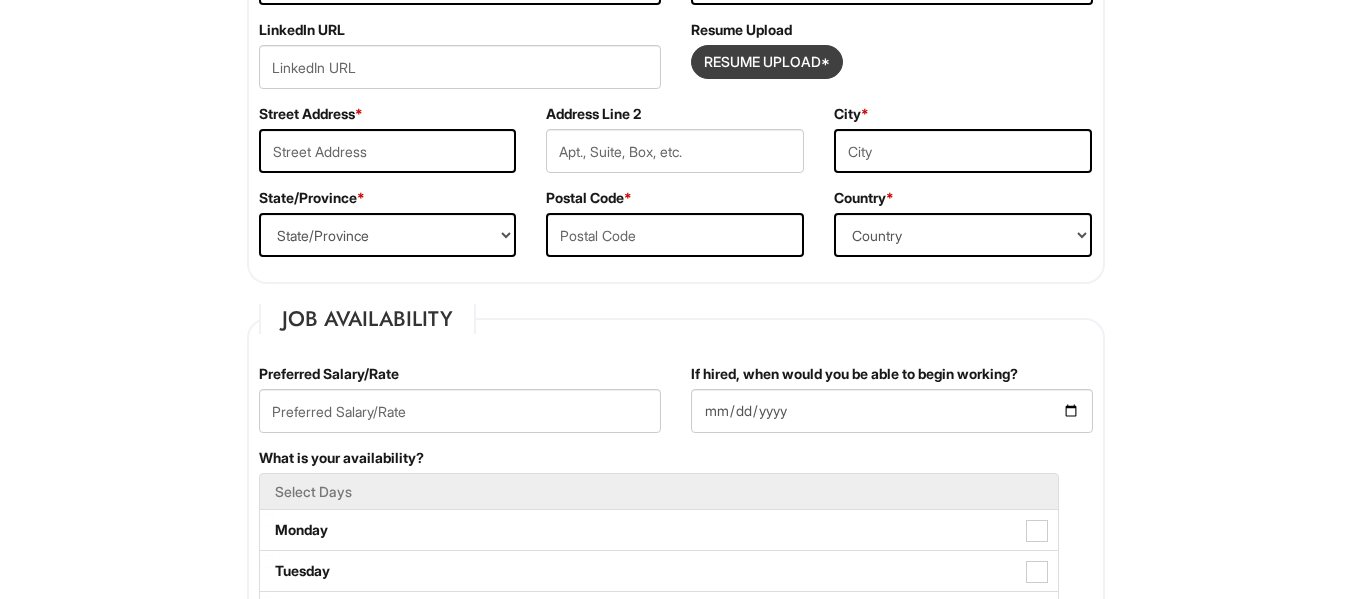 type on "[FIRST] [LAST] - Final.docx" 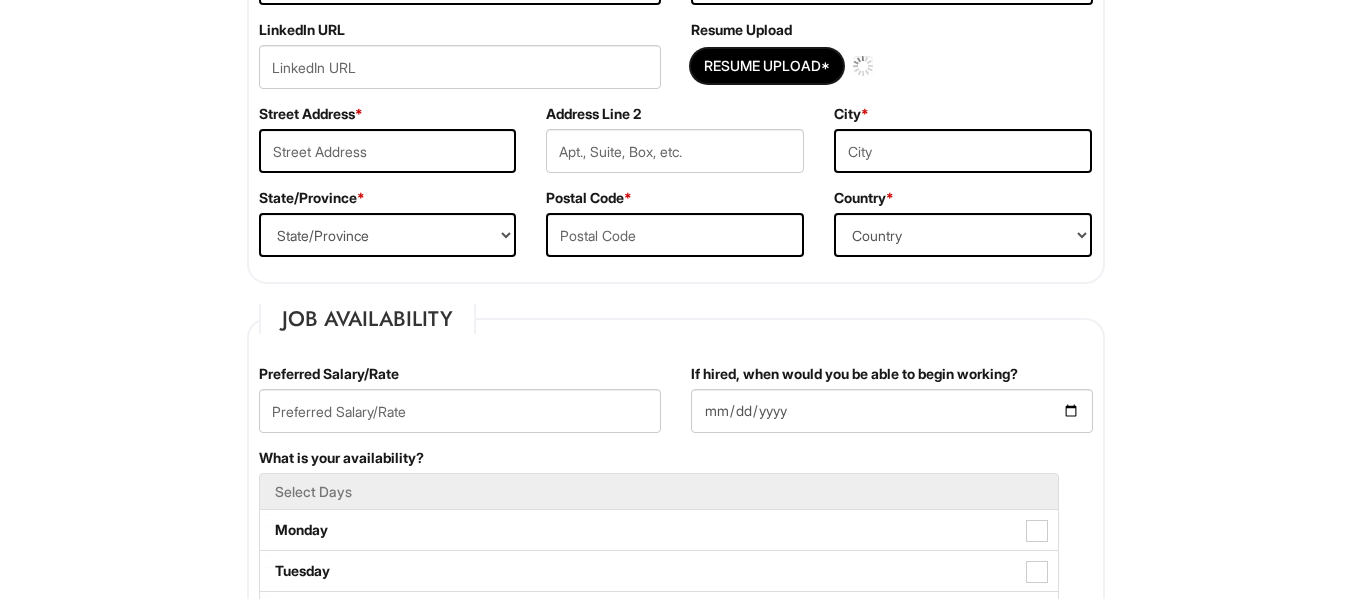 type 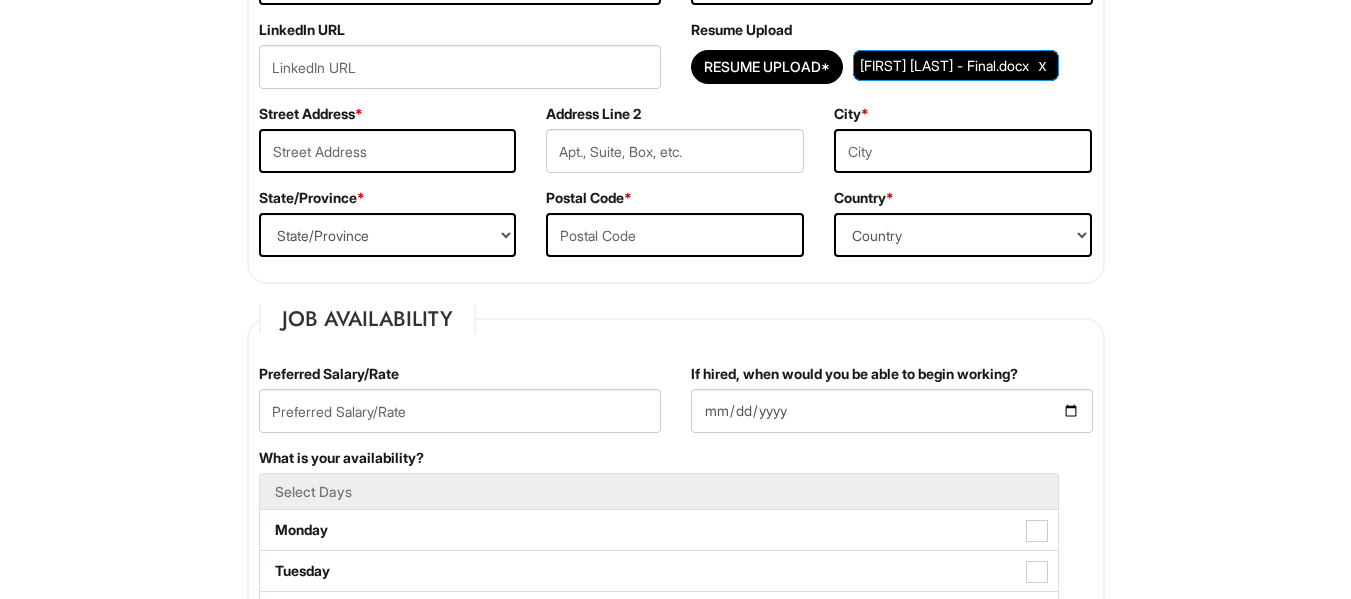 click on "Please Complete This Form 1 2 3 Stock Associate (Full-time), A|X Armani Exchange PLEASE COMPLETE ALL REQUIRED FIELDS
We are an Equal Opportunity Employer. All persons shall have the opportunity to be considered for employment without regard to their race, color, creed, religion, national origin, ancestry, citizenship status, age, disability, gender, sex, sexual orientation, veteran status, genetic information or any other characteristic protected by applicable federal, state or local laws. We will endeavor to make a reasonable accommodation to the known physical or mental limitations of a qualified applicant with a disability unless the accommodation would impose an undue hardship on the operation of our business. If you believe you require such assistance to complete this form or to participate in an interview, please let us know.
Personal Information
Last Name  *   [LAST]
First Name  *   [FIRST]
Middle Name
E-mail Address  *   [EMAIL]
Phone  *" at bounding box center (675, 1415) 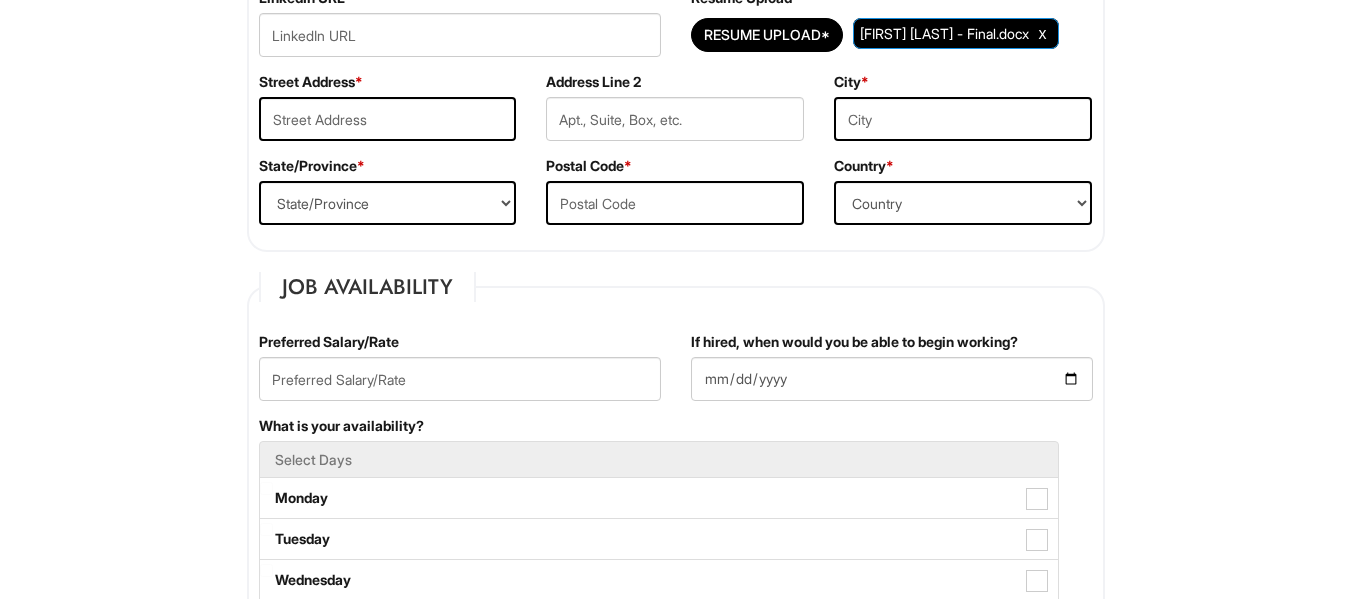 scroll, scrollTop: 560, scrollLeft: 0, axis: vertical 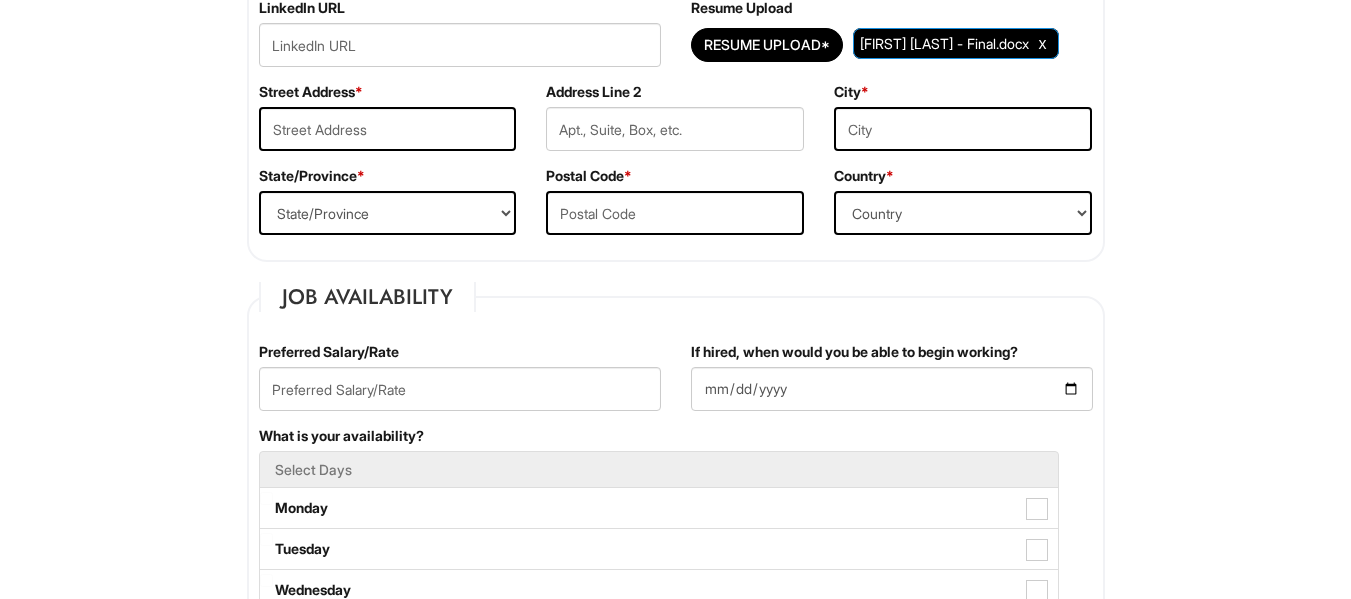 drag, startPoint x: 474, startPoint y: 100, endPoint x: 454, endPoint y: 121, distance: 29 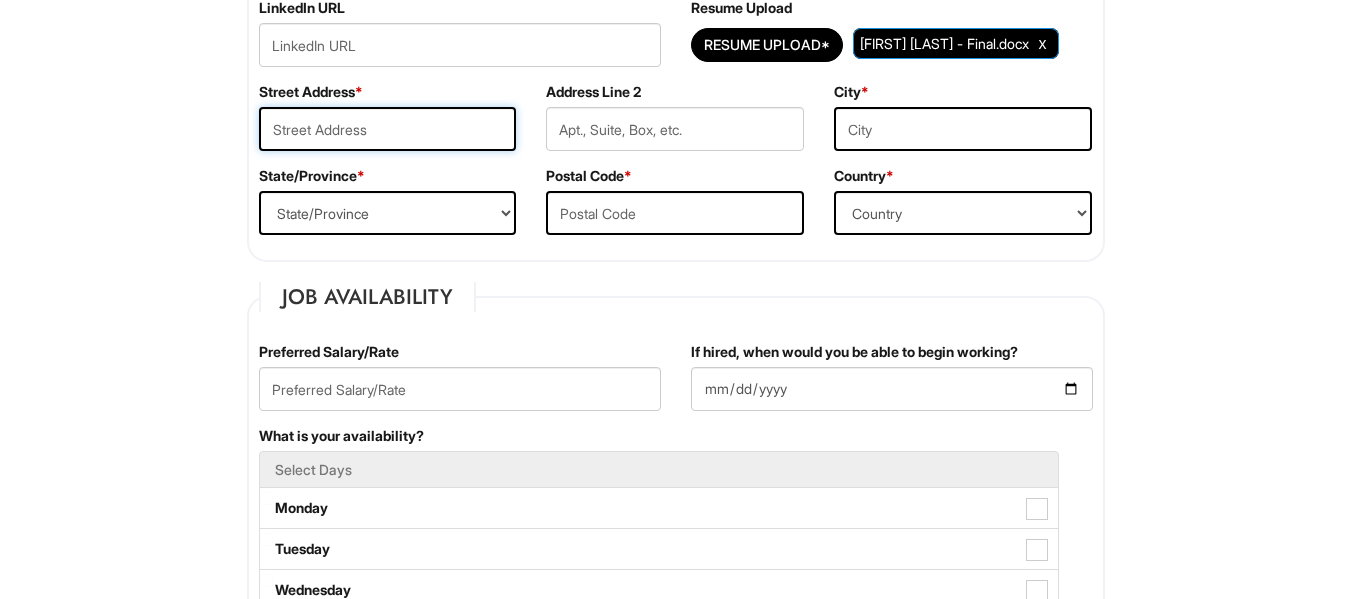 click at bounding box center [388, 129] 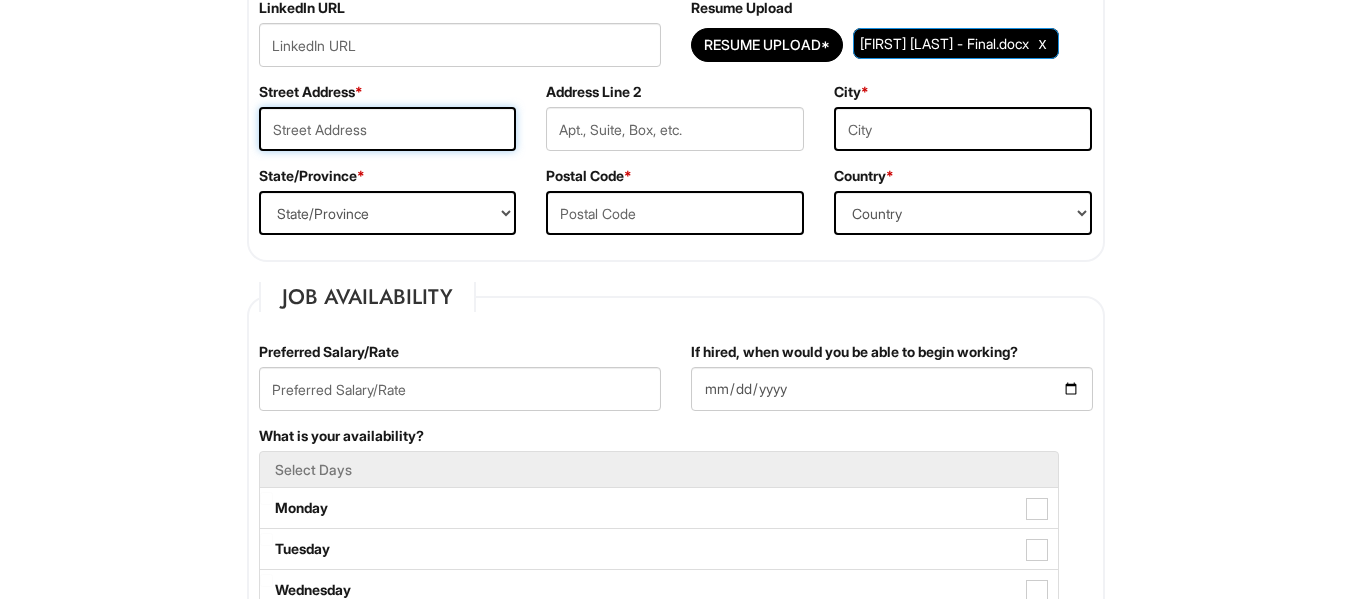 type on "[NUMBER] [STREET_NAME]" 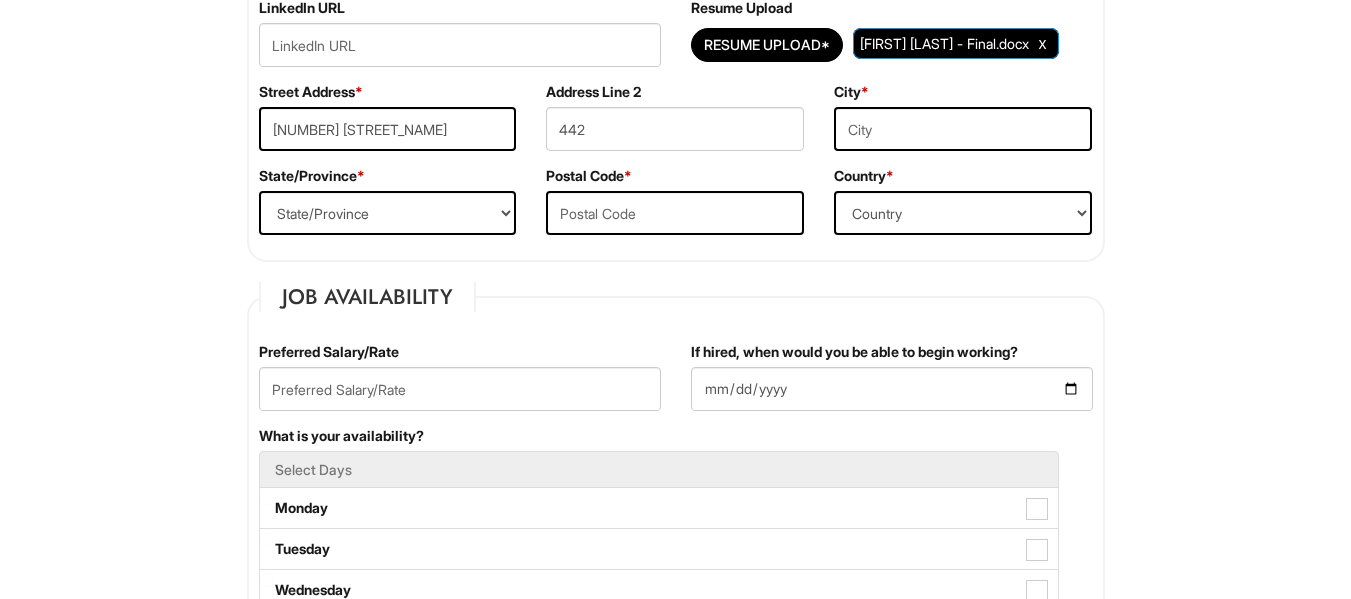 type on "Orlando" 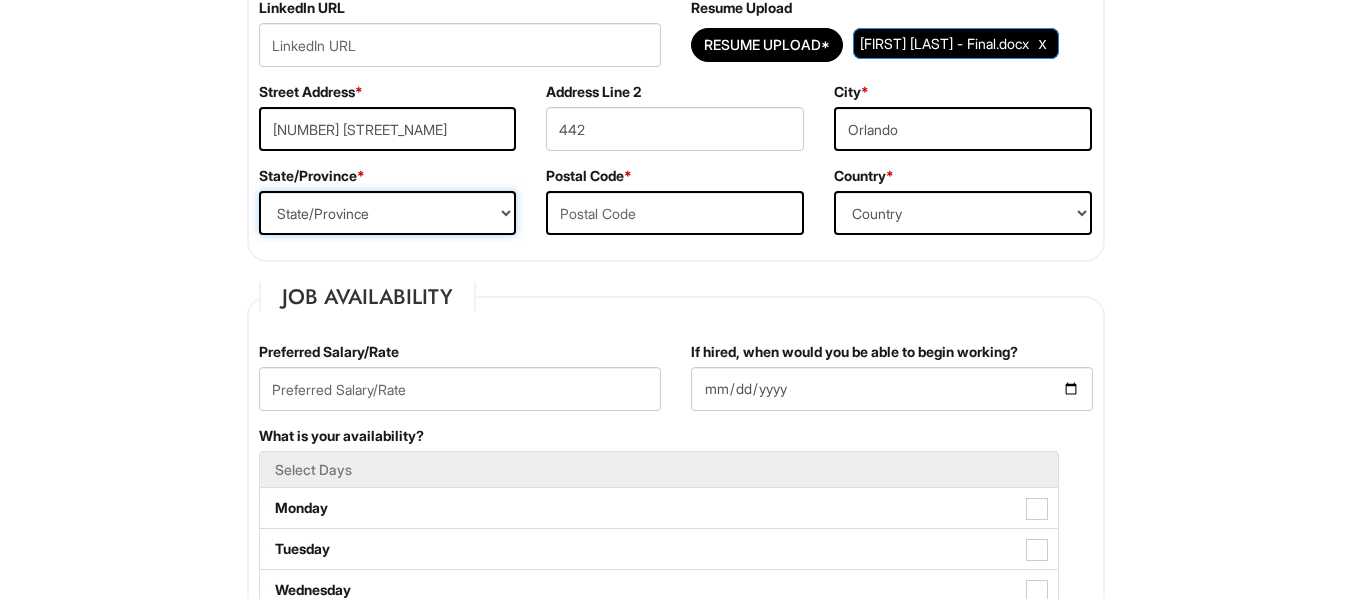 select on "FL" 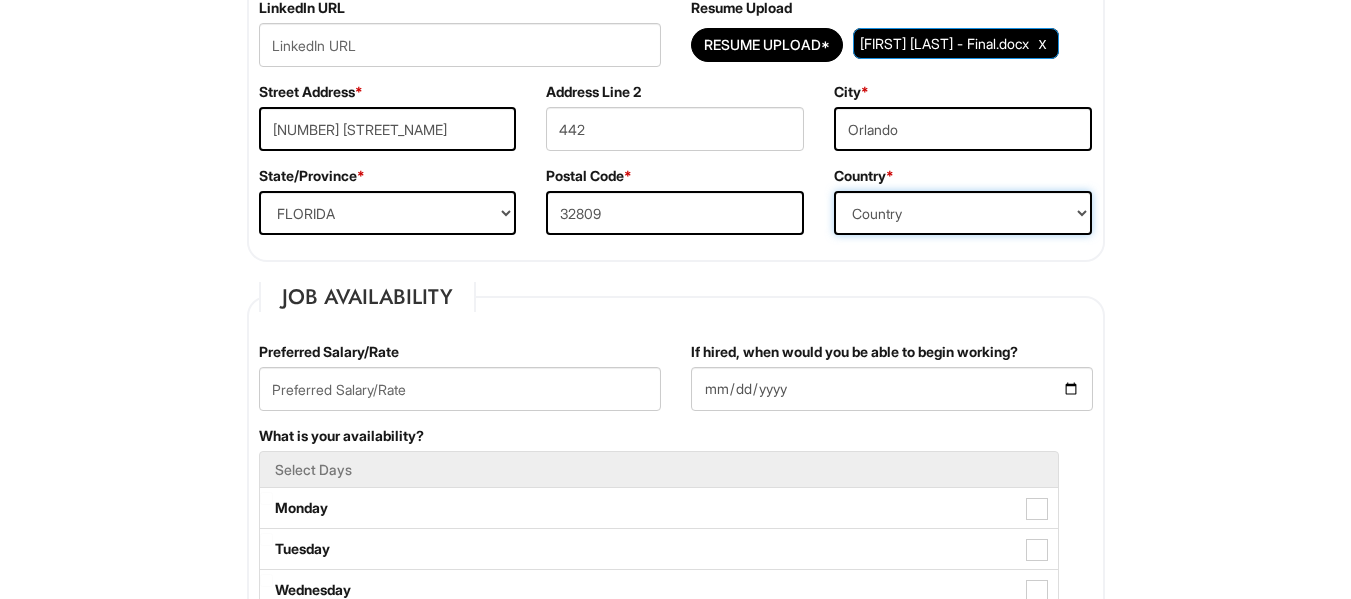 select on "United States of America" 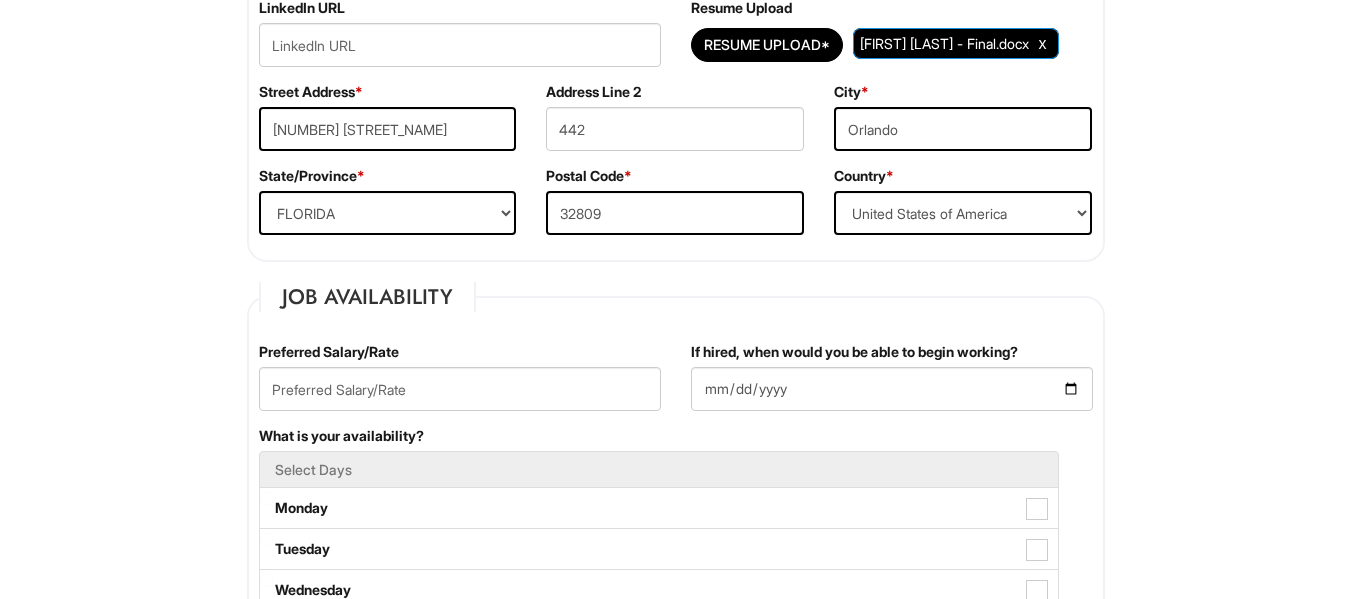 click on "Please Complete This Form 1 2 3 Stock Associate (Full-time), A|X Armani Exchange PLEASE COMPLETE ALL REQUIRED FIELDS
We are an Equal Opportunity Employer. All persons shall have the opportunity to be considered for employment without regard to their race, color, creed, religion, national origin, ancestry, citizenship status, age, disability, gender, sex, sexual orientation, veteran status, genetic information or any other characteristic protected by applicable federal, state or local laws. We will endeavor to make a reasonable accommodation to the known physical or mental limitations of a qualified applicant with a disability unless the accommodation would impose an undue hardship on the operation of our business. If you believe you require such assistance to complete this form or to participate in an interview, please let us know.
Personal Information
Last Name  *   [LAST]
First Name  *   [FIRST]
Middle Name
E-mail Address  *   [EMAIL]
Phone  *" at bounding box center [675, 1393] 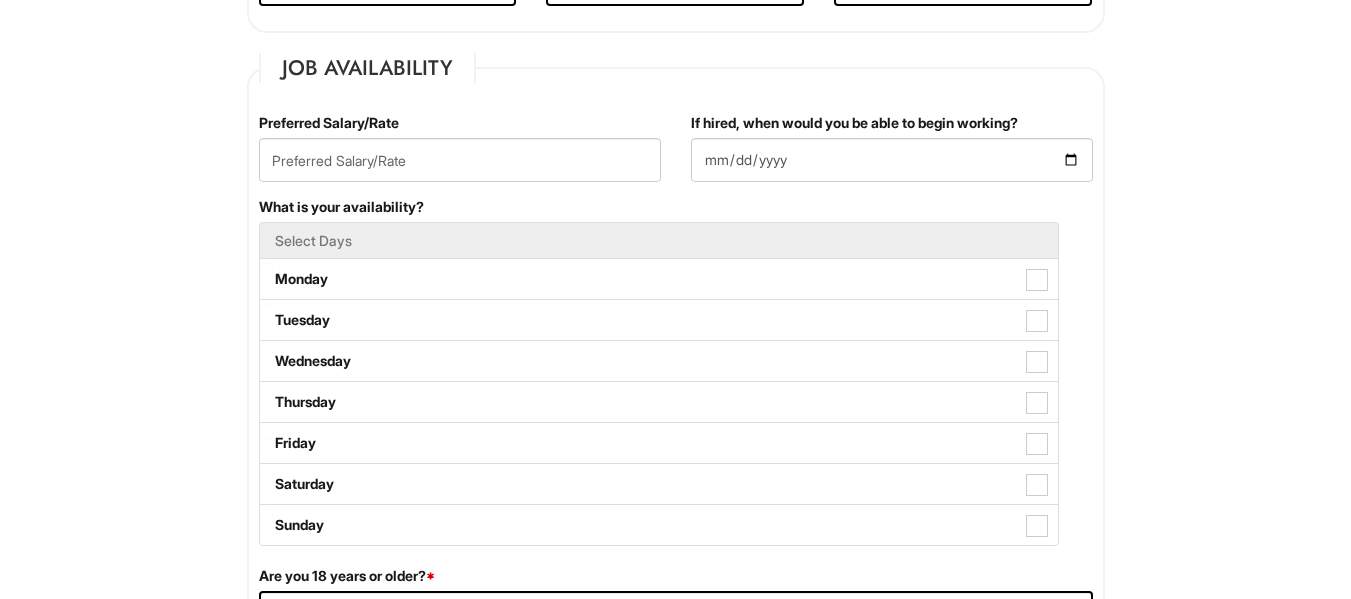 scroll, scrollTop: 788, scrollLeft: 0, axis: vertical 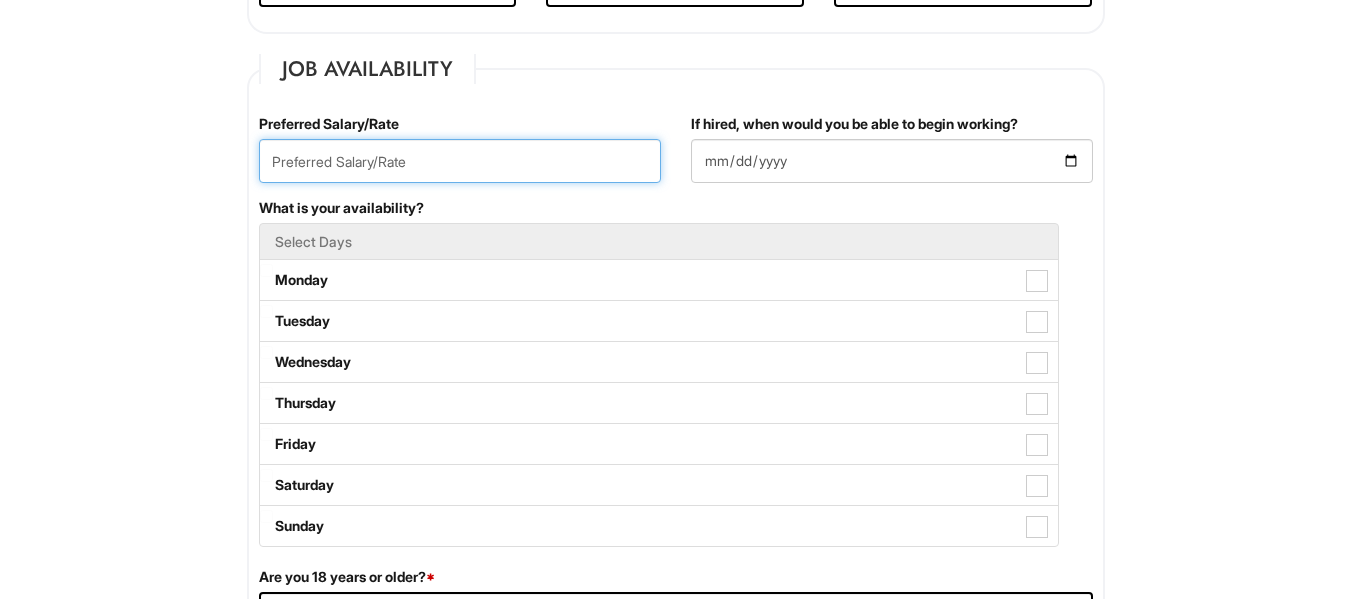 click at bounding box center [460, 161] 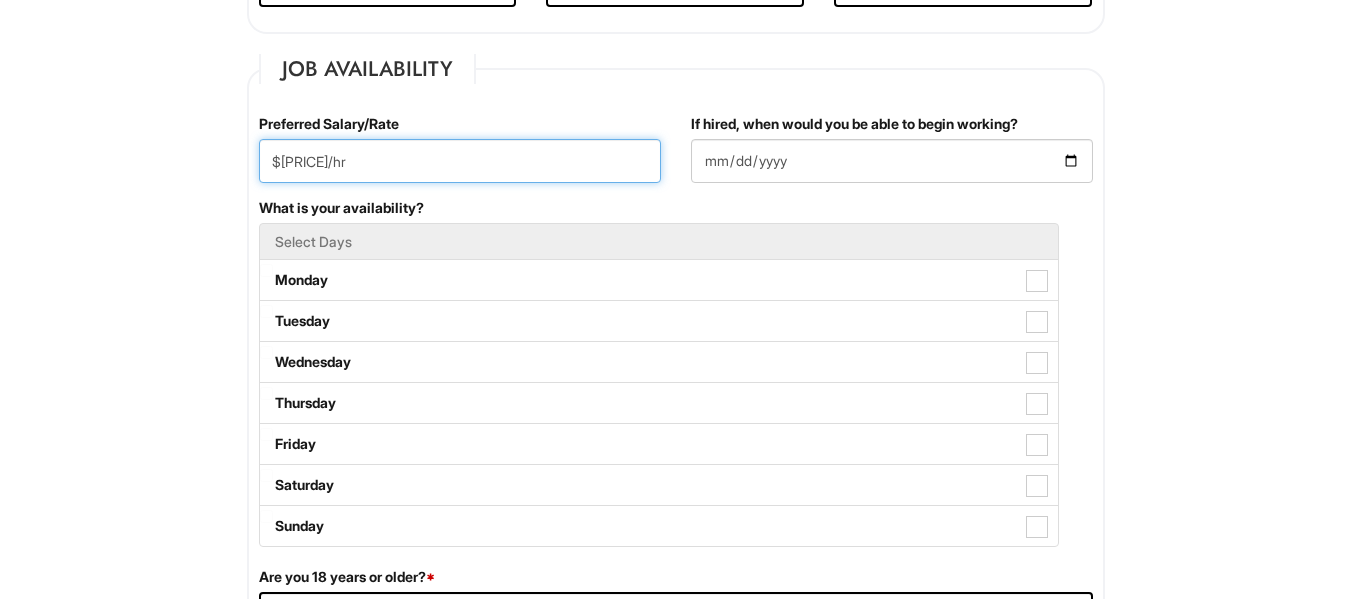 type on "$[PRICE]/hr" 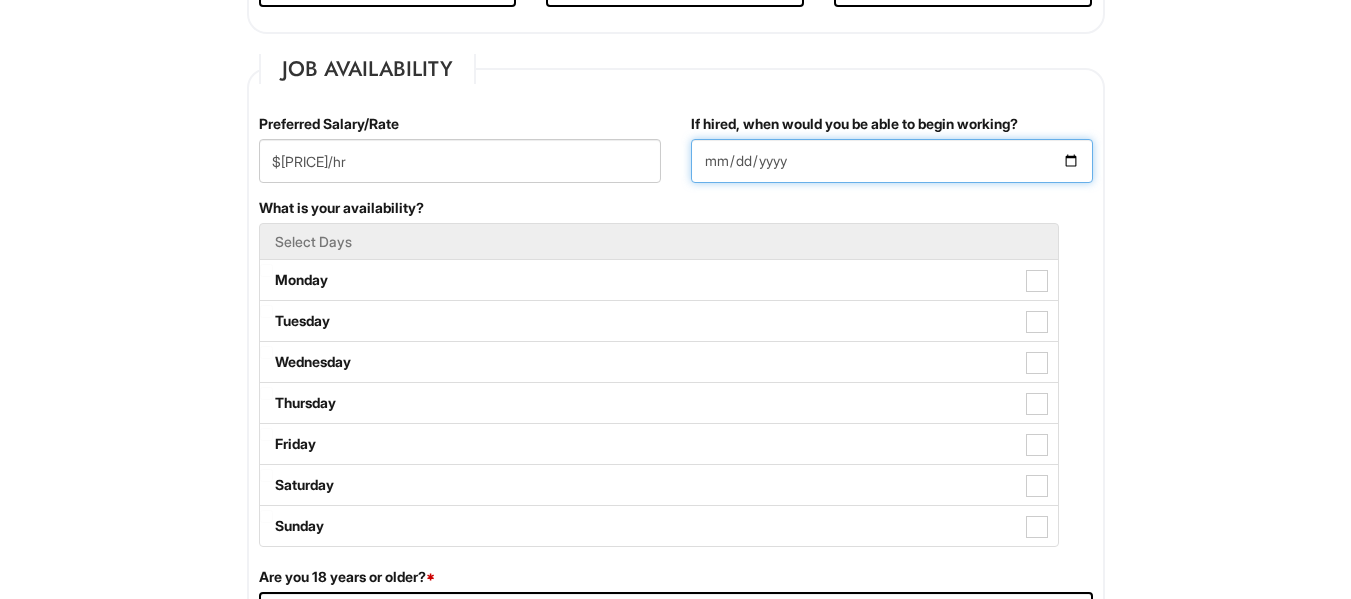 click on "If hired, when would you be able to begin working?" at bounding box center [892, 161] 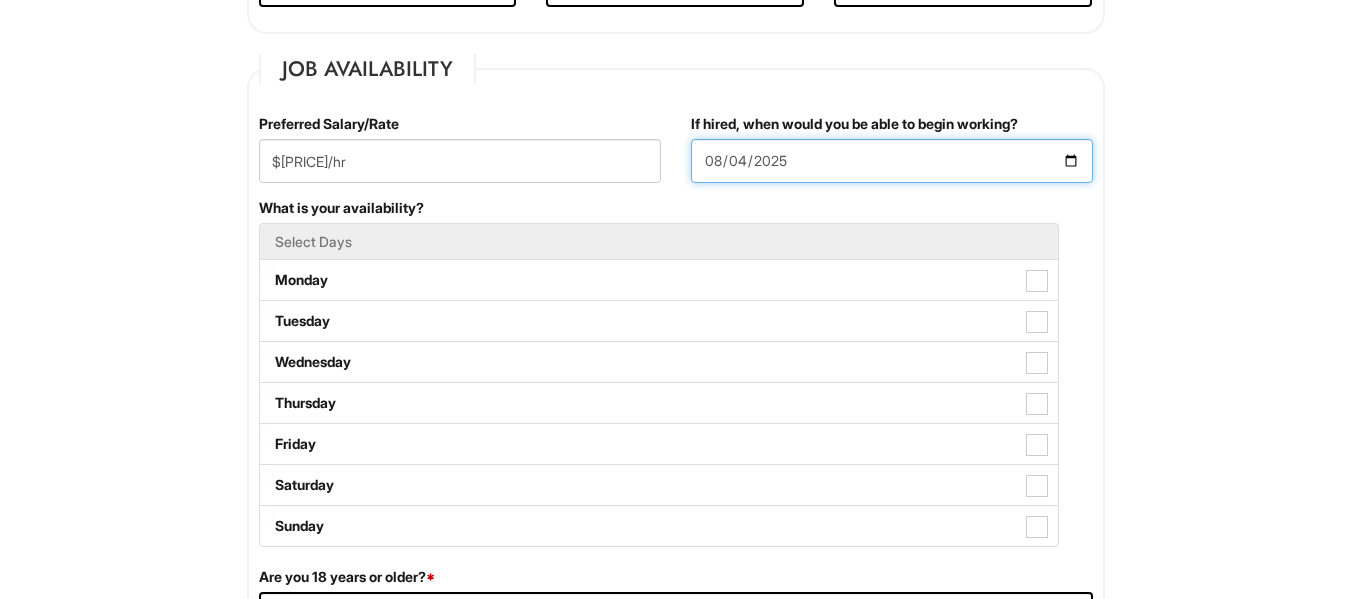 type on "2025-08-04" 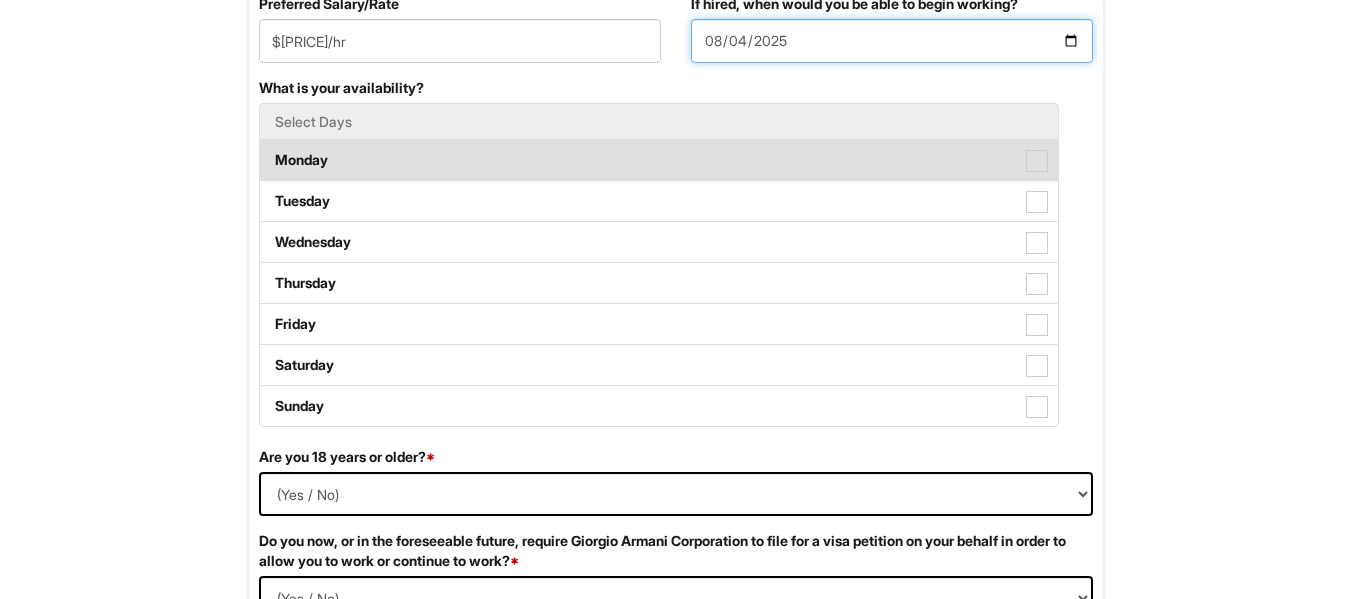scroll, scrollTop: 909, scrollLeft: 0, axis: vertical 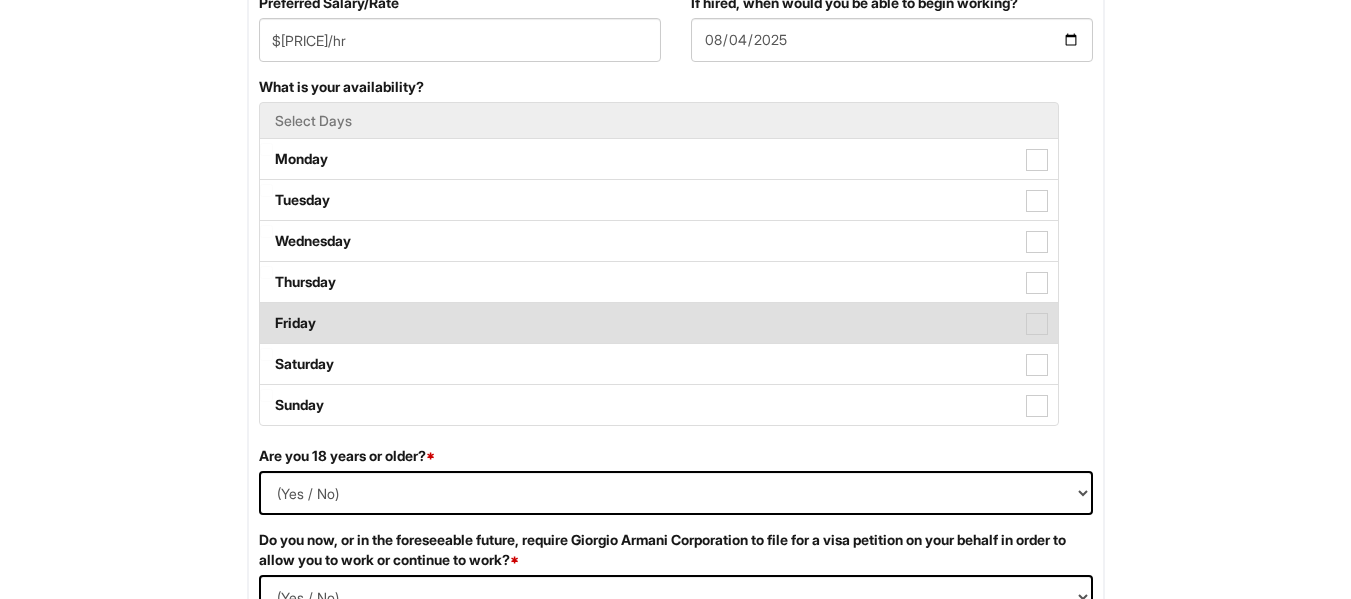 click on "Friday" at bounding box center [659, 323] 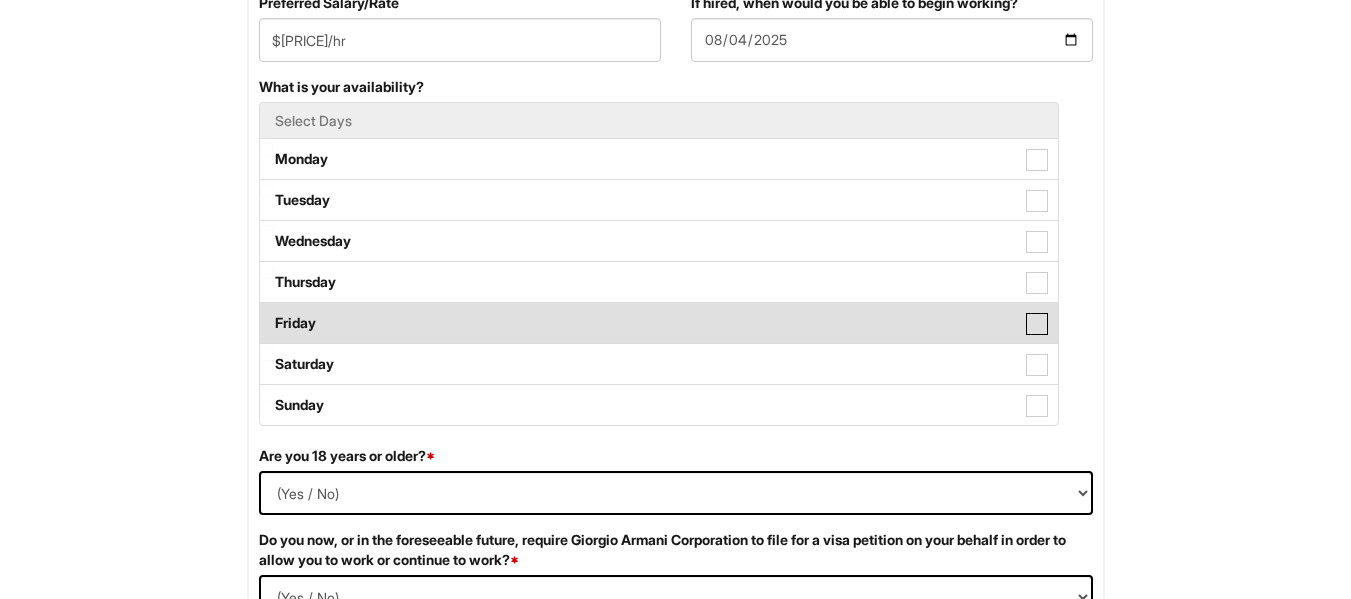 click on "Friday" at bounding box center [266, 313] 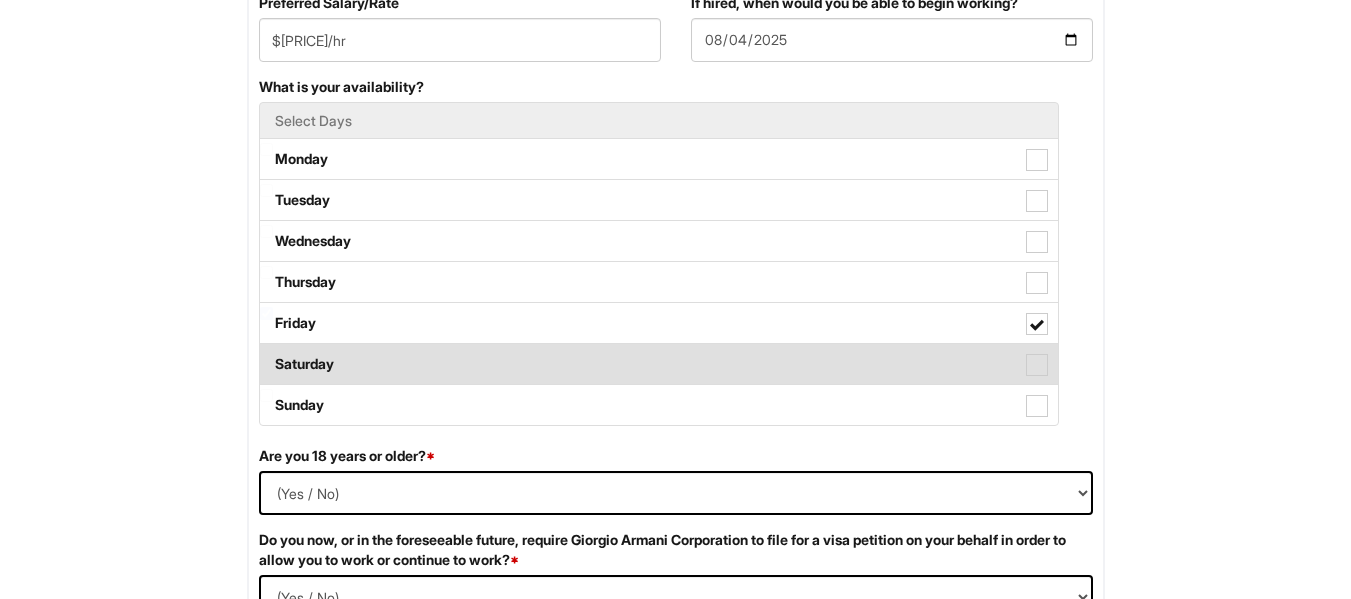 click on "Saturday" at bounding box center (659, 364) 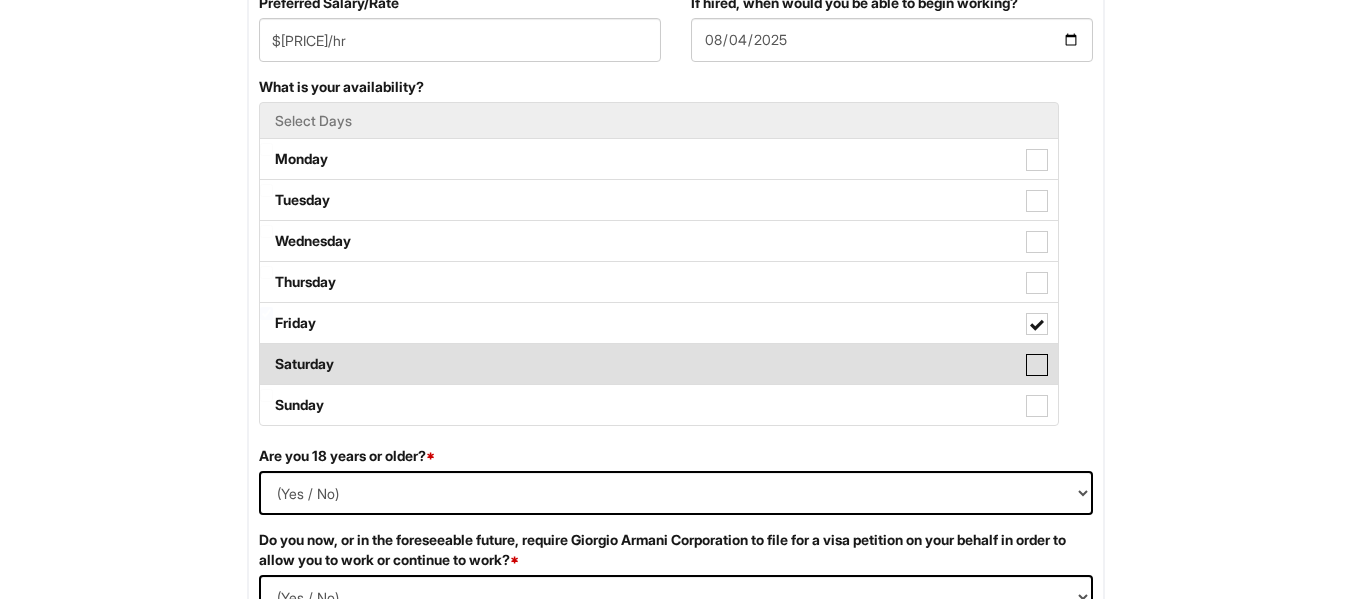 click on "Saturday" at bounding box center (266, 354) 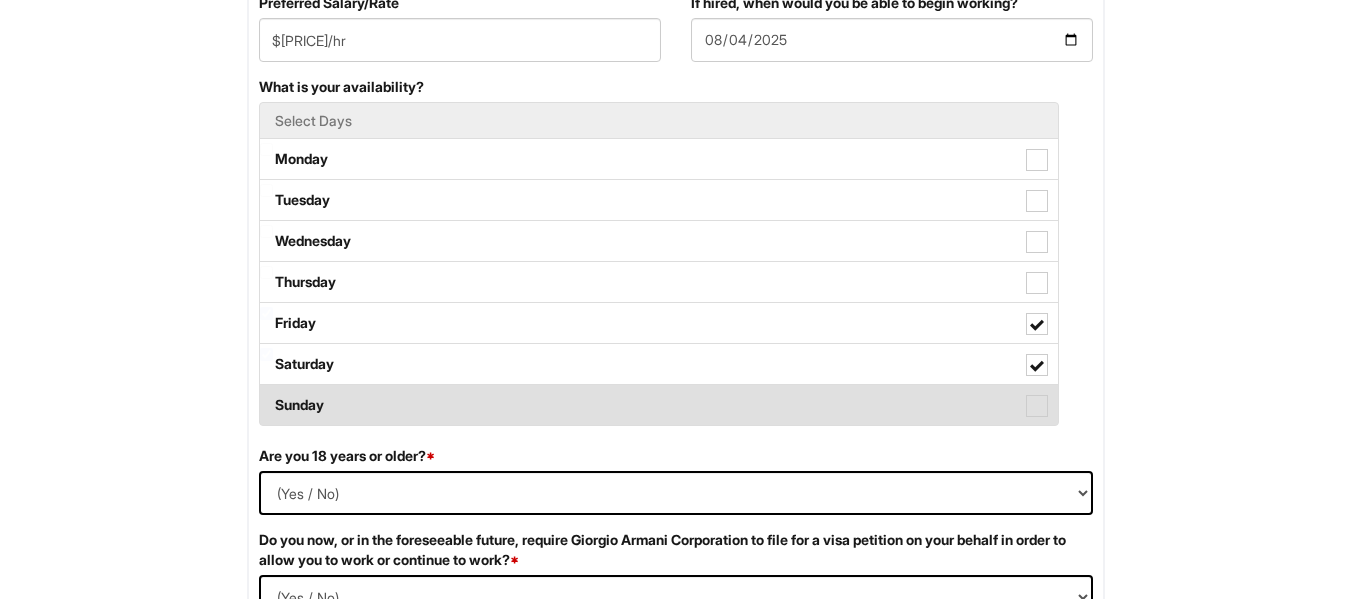 click on "Sunday" at bounding box center [659, 405] 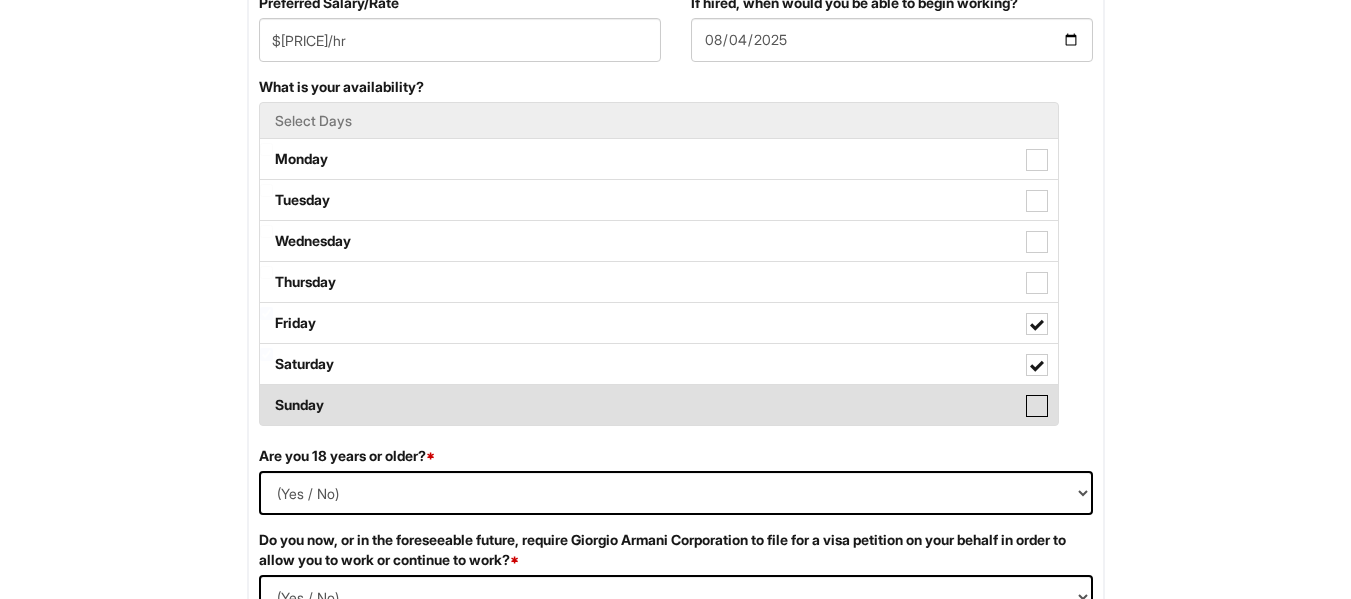 click on "Sunday" at bounding box center (266, 395) 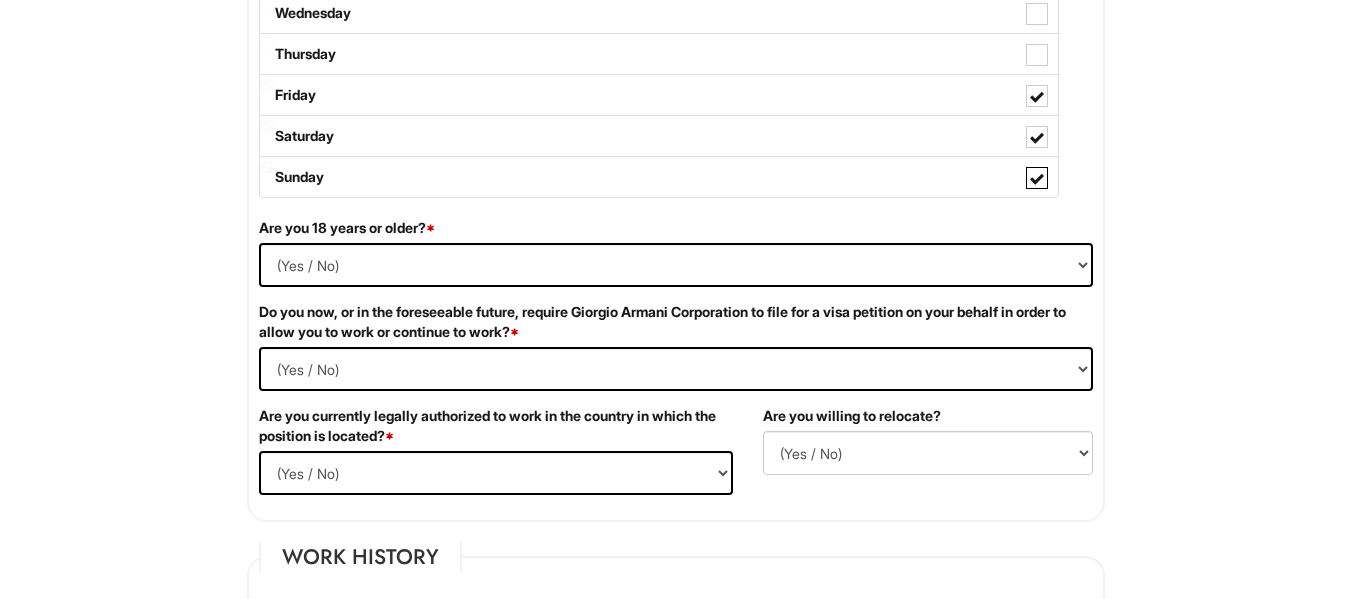 scroll, scrollTop: 1139, scrollLeft: 0, axis: vertical 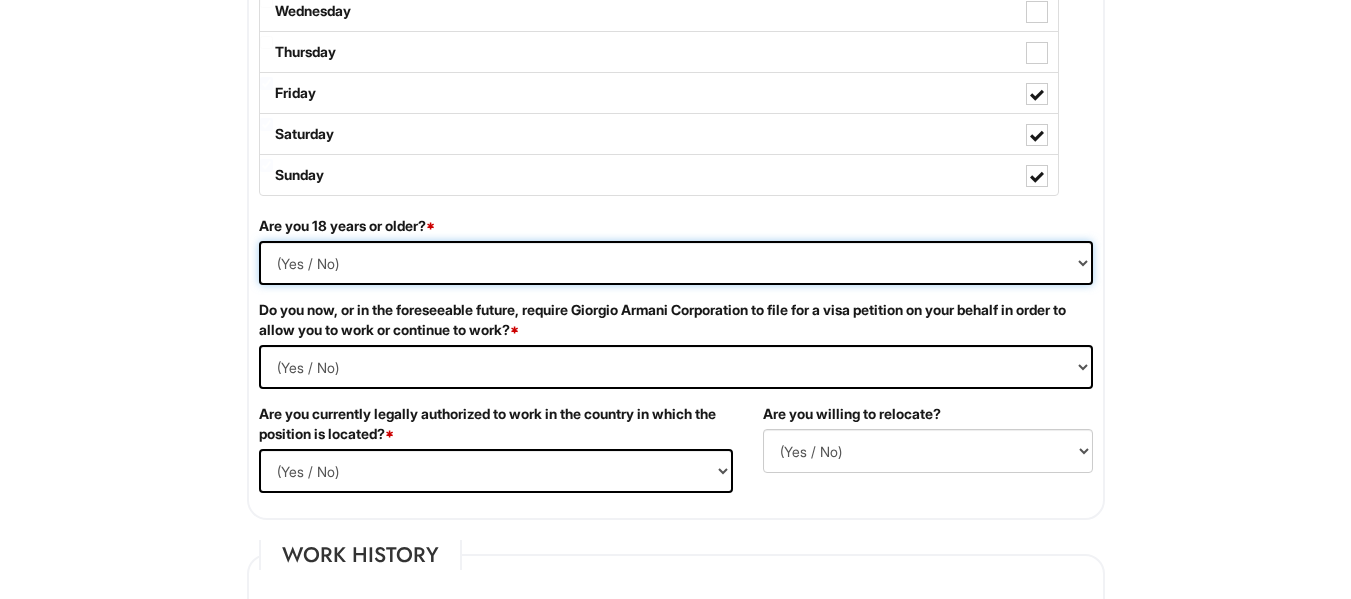 click on "(Yes / No) Yes No" at bounding box center [676, 263] 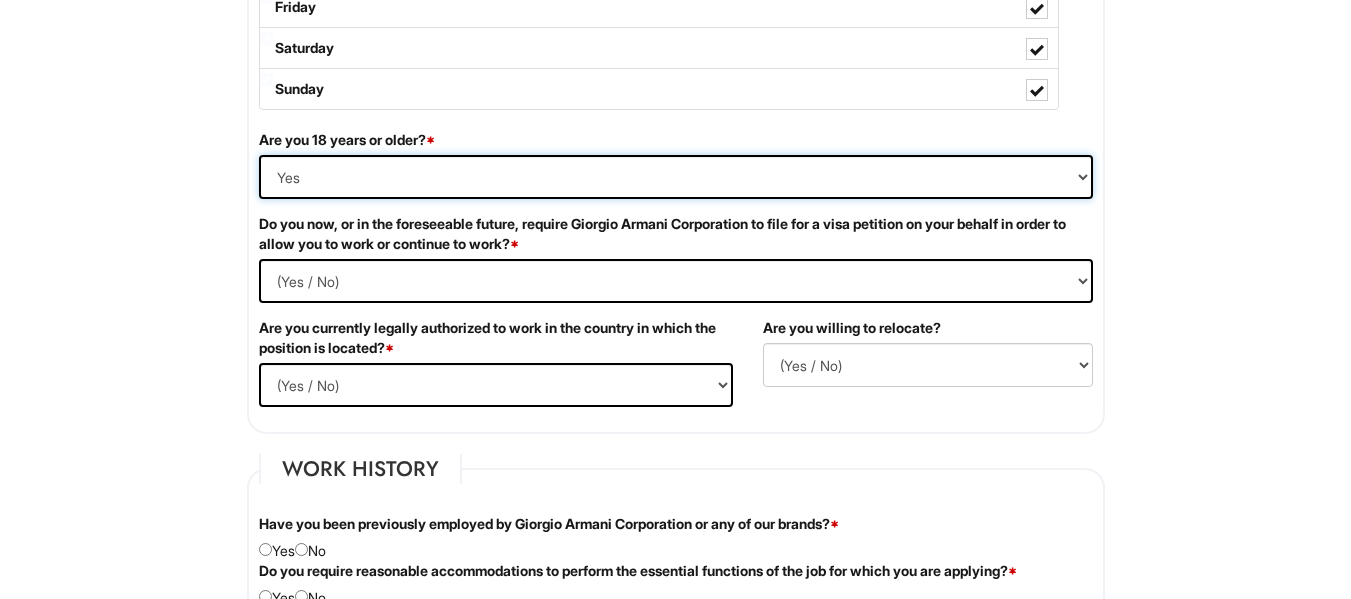 scroll, scrollTop: 1226, scrollLeft: 0, axis: vertical 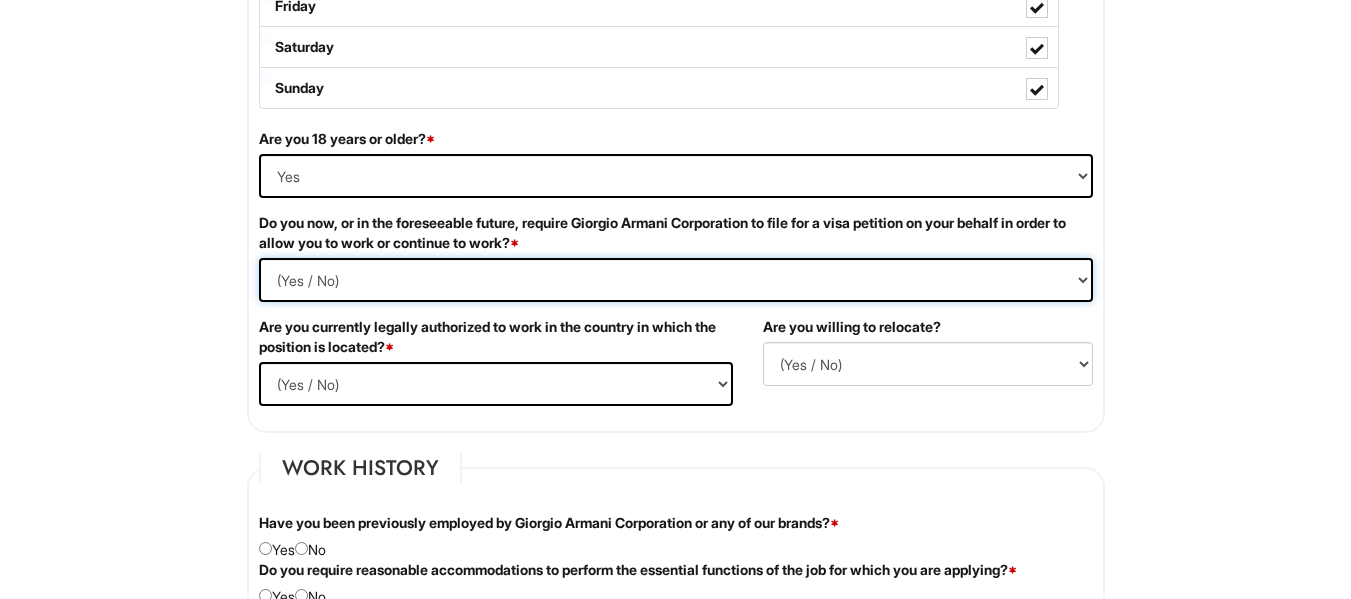 click on "(Yes / No) Yes No" at bounding box center (676, 280) 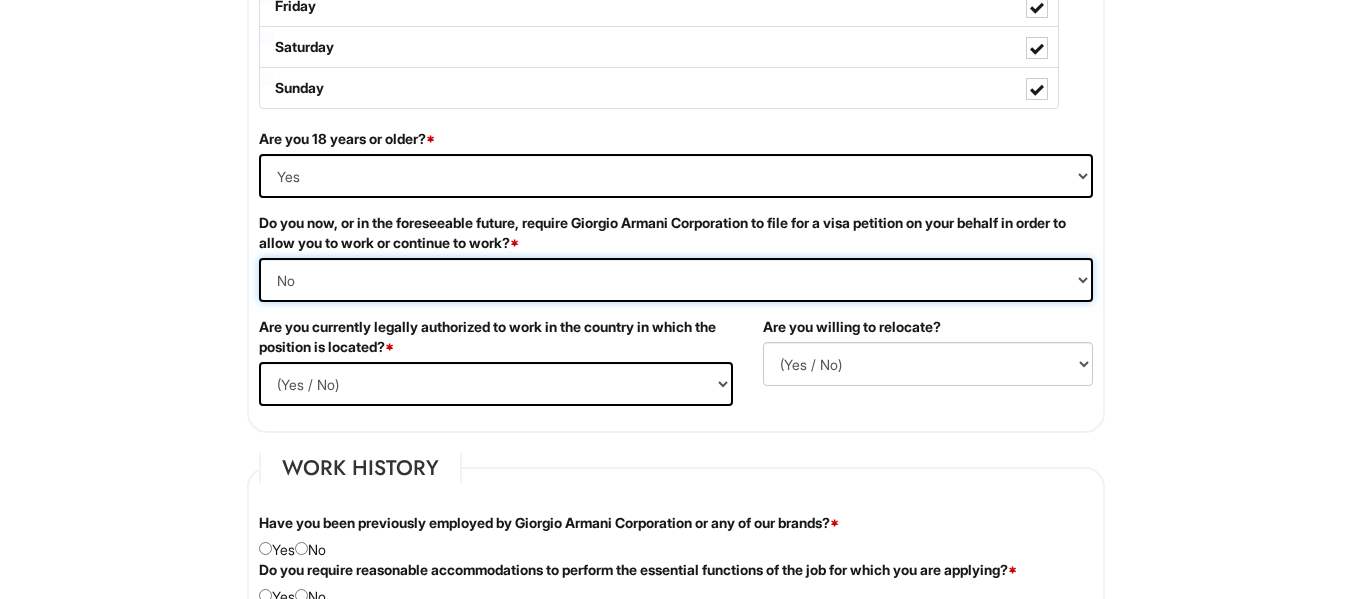 scroll, scrollTop: 1370, scrollLeft: 0, axis: vertical 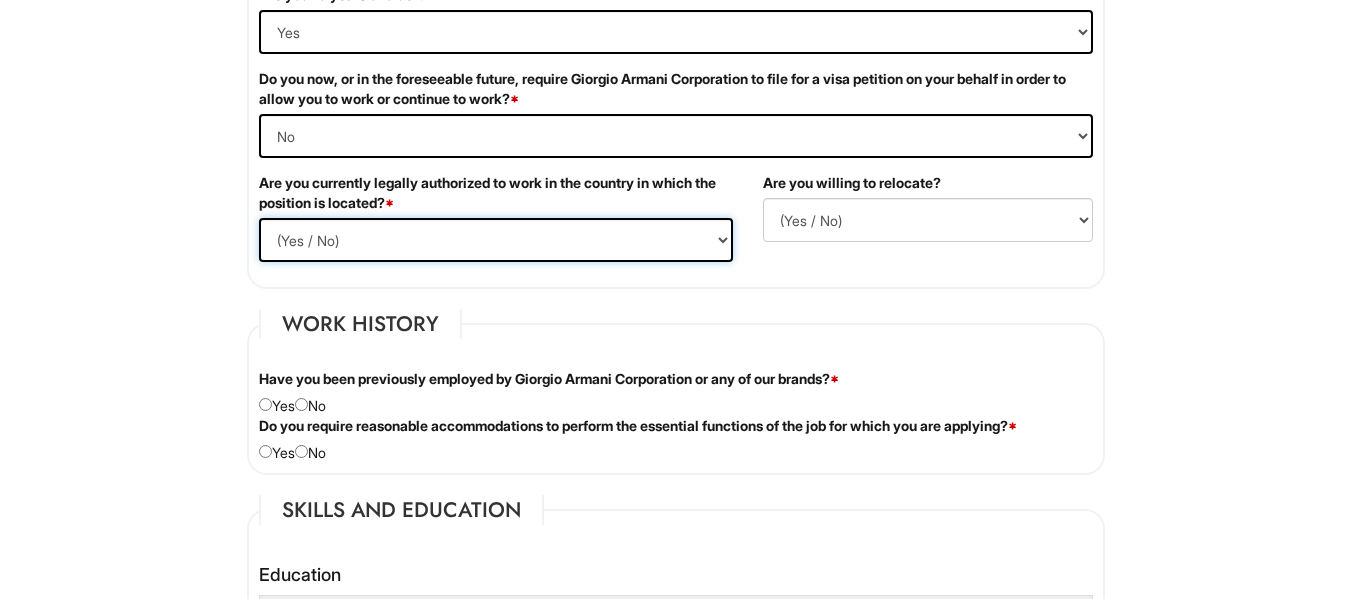 click on "(Yes / No) Yes No" at bounding box center [496, 240] 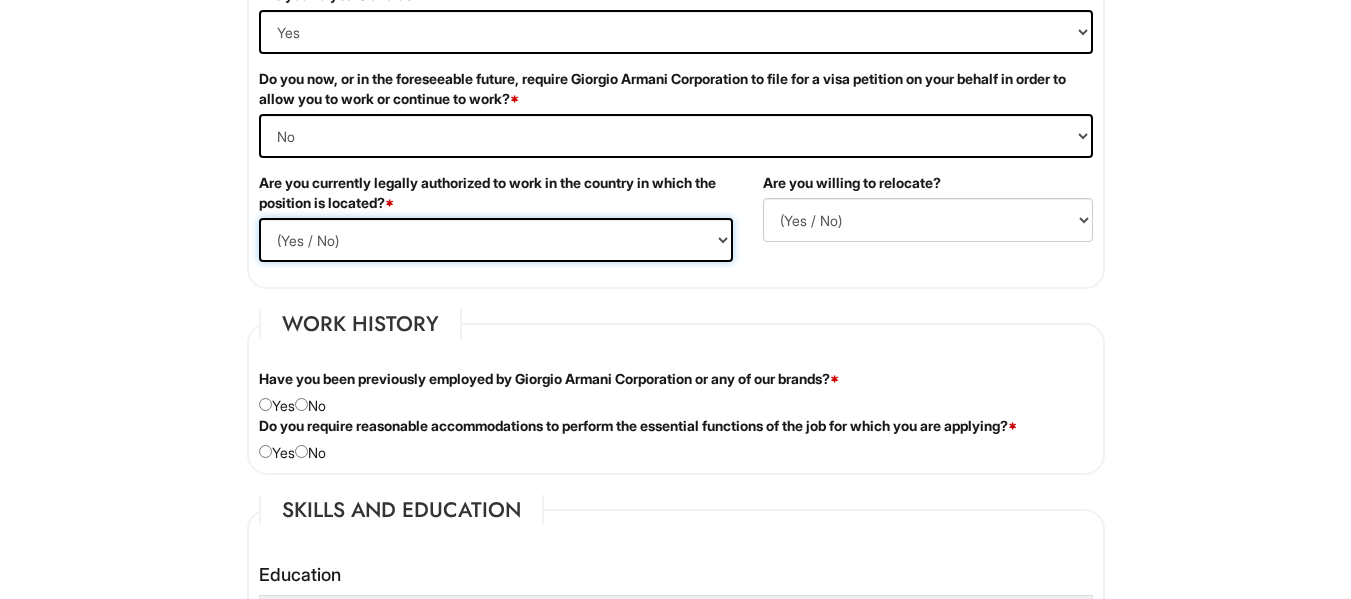 select on "Yes" 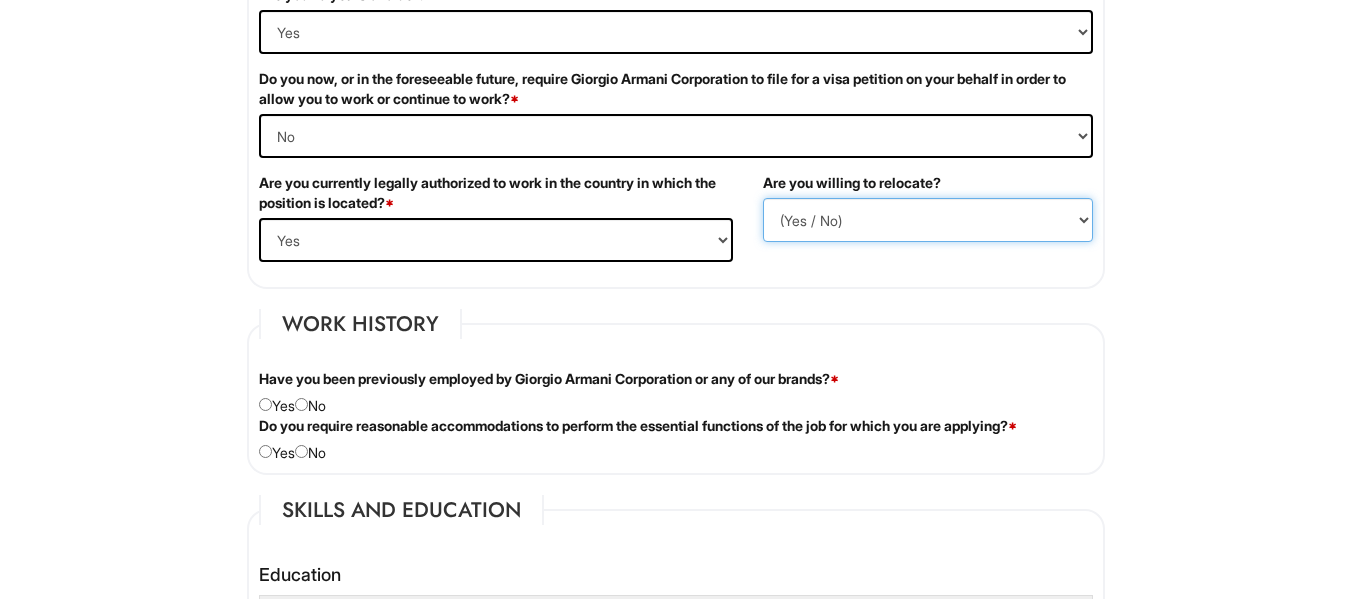 click on "(Yes / No) No Yes" at bounding box center (928, 220) 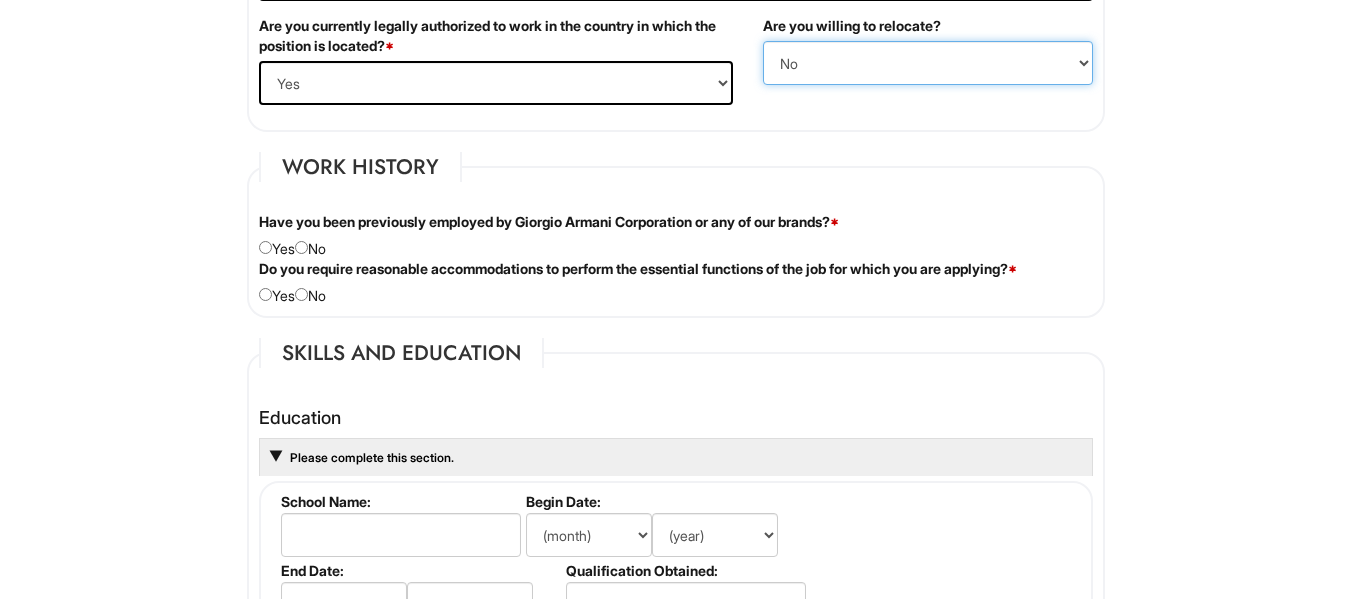 scroll, scrollTop: 1531, scrollLeft: 0, axis: vertical 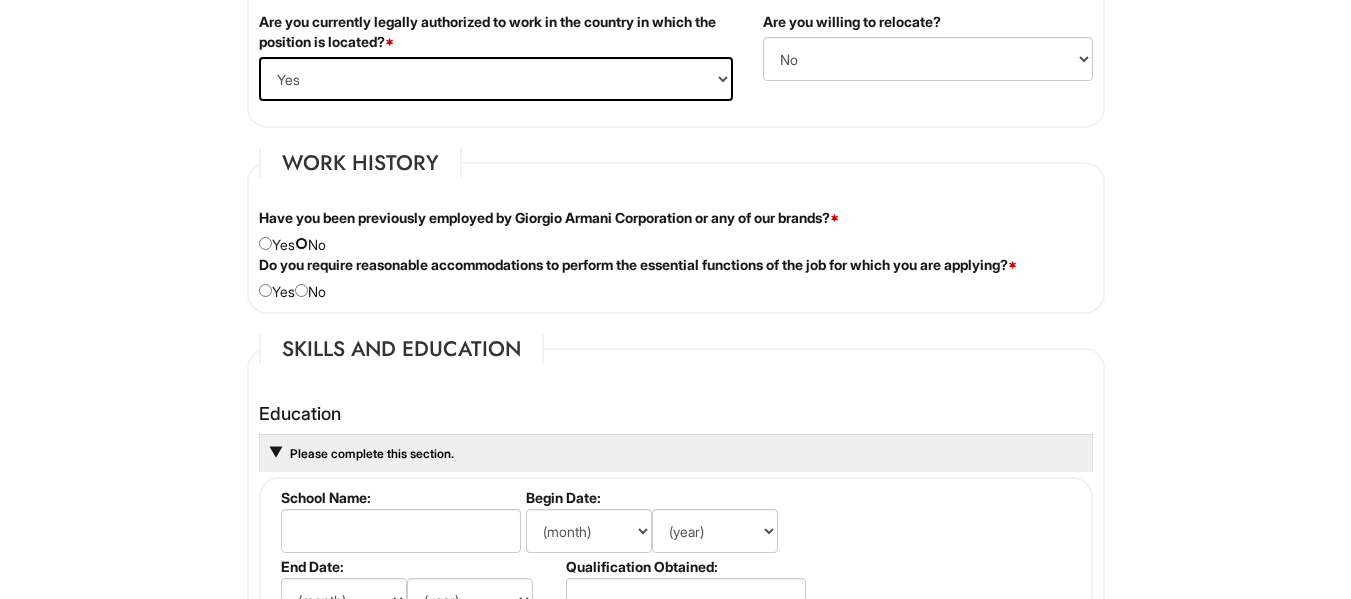 click at bounding box center (301, 243) 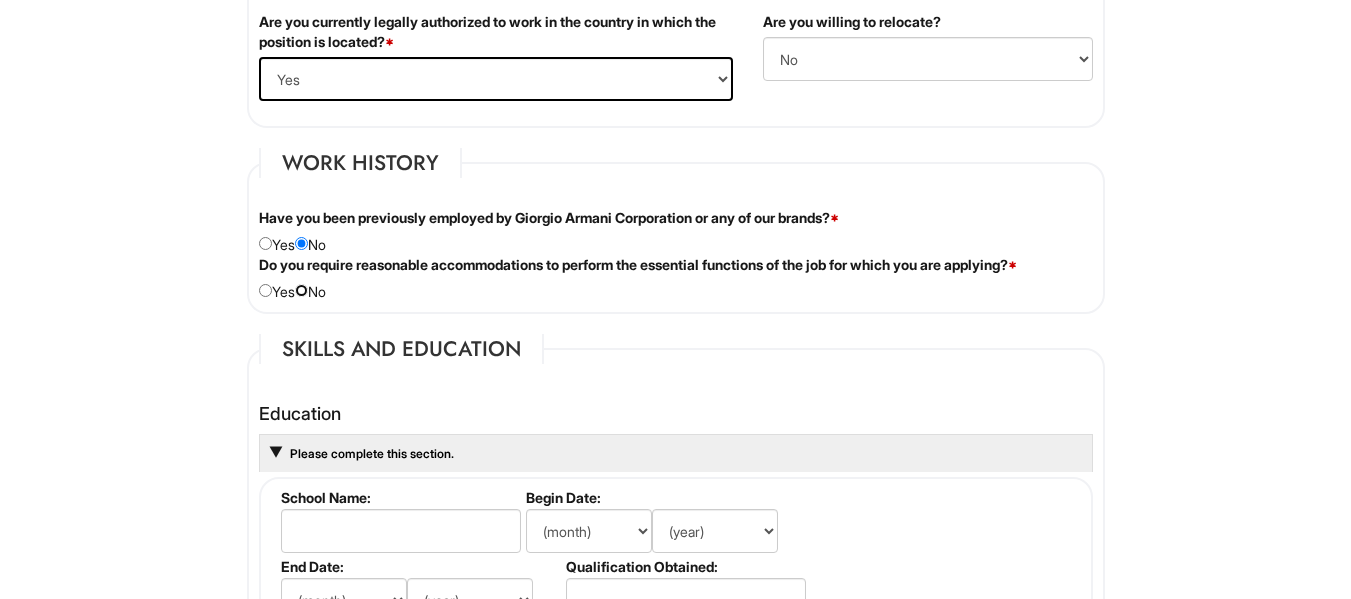 click at bounding box center (301, 290) 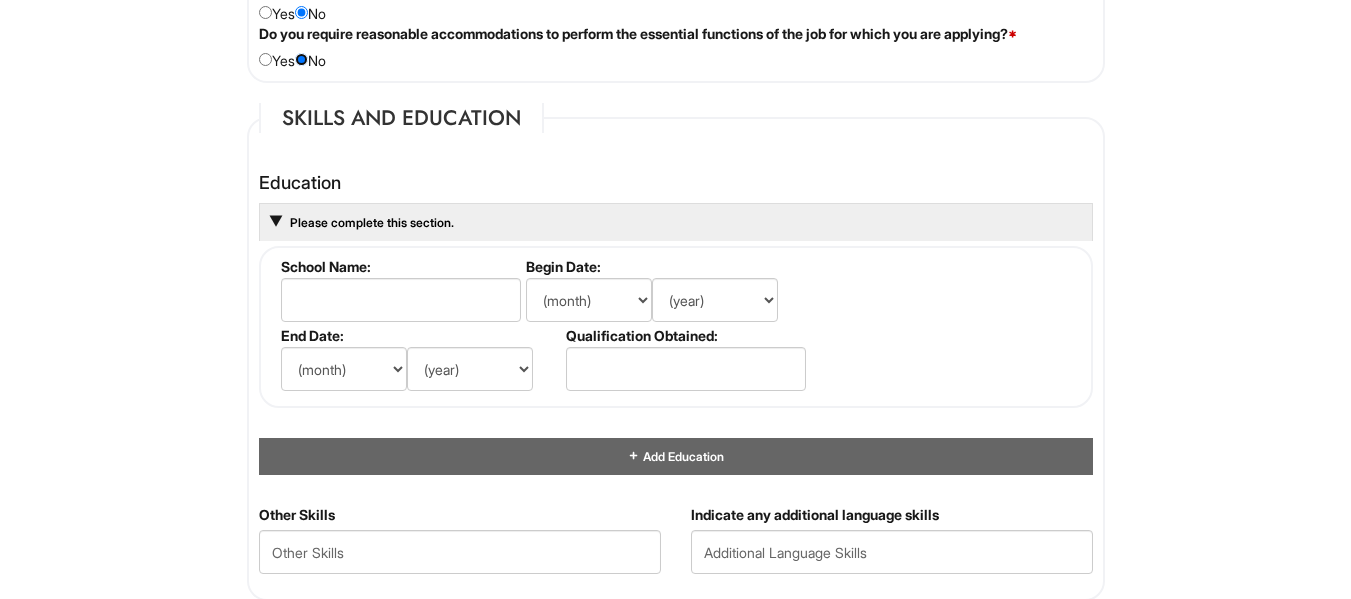 scroll, scrollTop: 1763, scrollLeft: 0, axis: vertical 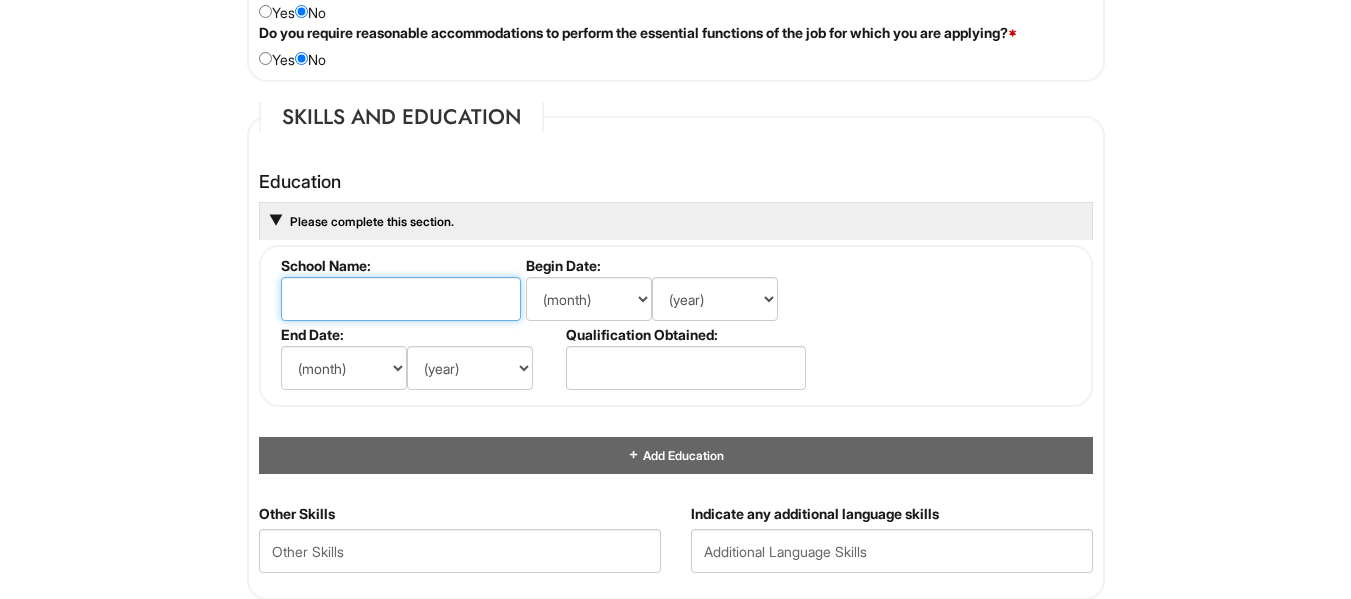 click at bounding box center [401, 299] 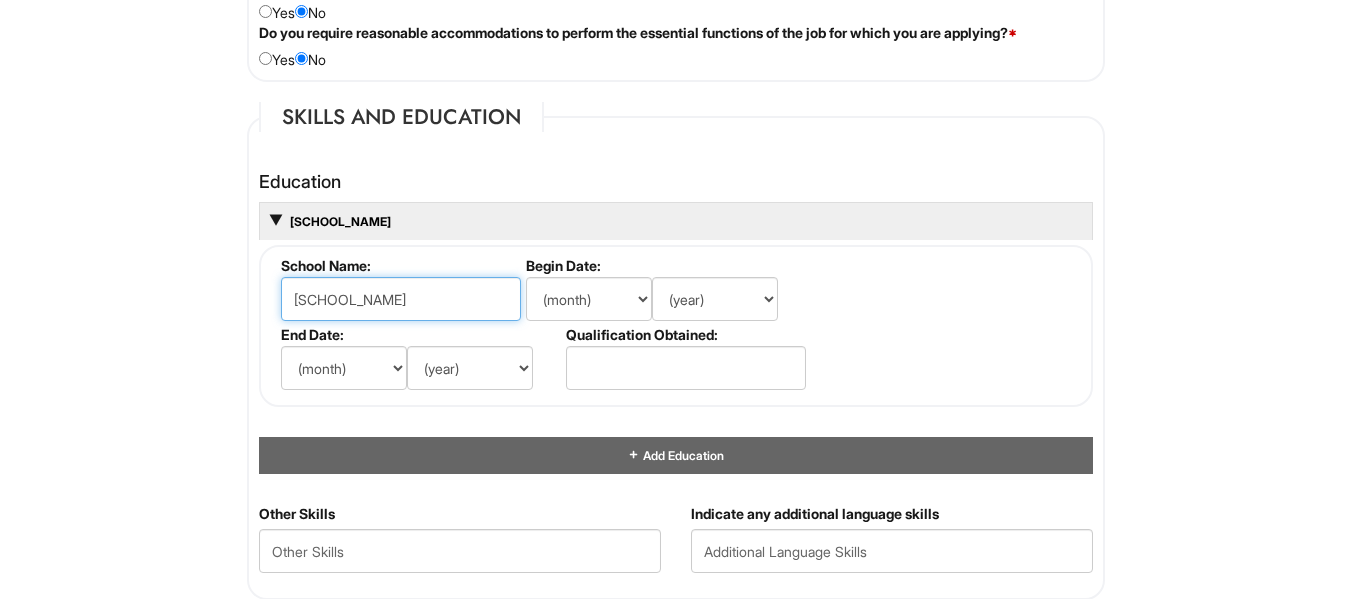 type on "[SCHOOL_NAME]" 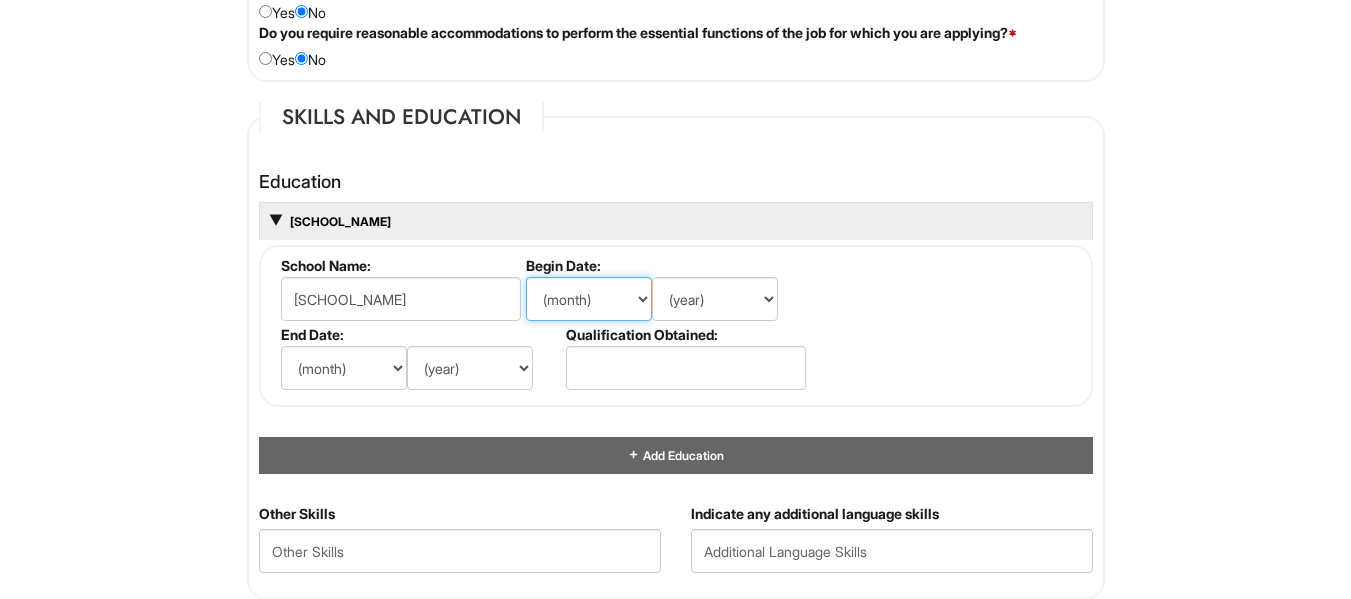 click on "(month) Jan Feb Mar Apr May Jun Jul Aug Sep Oct Nov Dec" at bounding box center [589, 299] 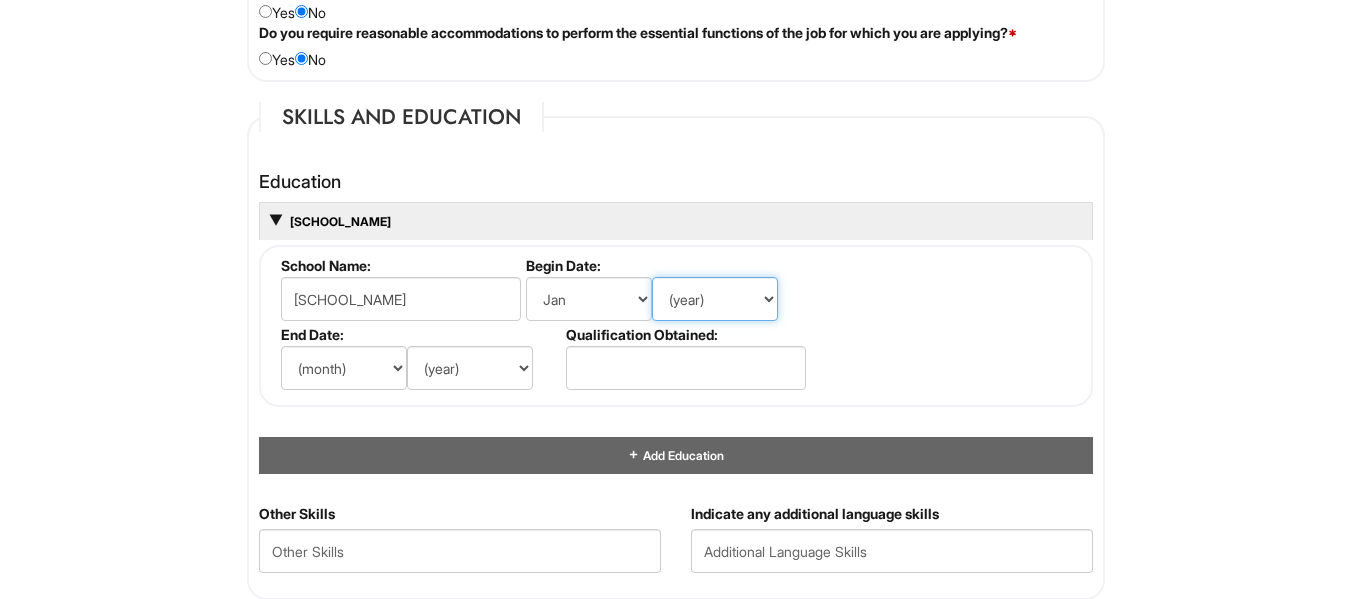 click on "(year) 2029 2028 2027 2026 2025 2024 2023 2022 2021 2020 2019 2018 2017 2016 2015 2014 2013 2012 2011 2010 2009 2008 2007 2006 2005 2004 2003 2002 2001 2000 1999 1998 1997 1996 1995 1994 1993 1992 1991 1990 1989 1988 1987 1986 1985 1984 1983 1982 1981 1980 1979 1978 1977 1976 1975 1974 1973 1972 1971 1970 1969 1968 1967 1966 1965 1964 1963 1962 1961 1960 1959 1958 1957 1956 1955 1954 1953 1952 1951 1950 1949 1948 1947 1946  --  2030 2031 2032 2033 2034 2035 2036 2037 2038 2039 2040 2041 2042 2043 2044 2045 2046 2047 2048 2049 2050 2051 2052 2053 2054 2055 2056 2057 2058 2059 2060 2061 2062 2063 2064" at bounding box center (715, 299) 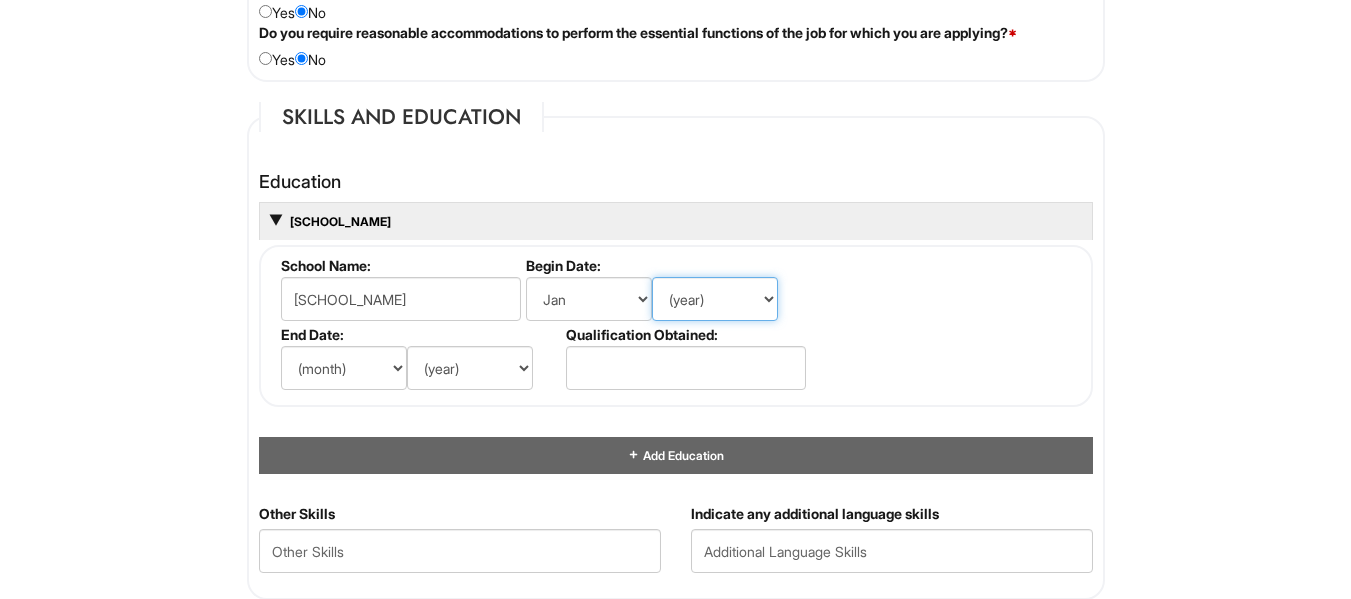 select on "1997" 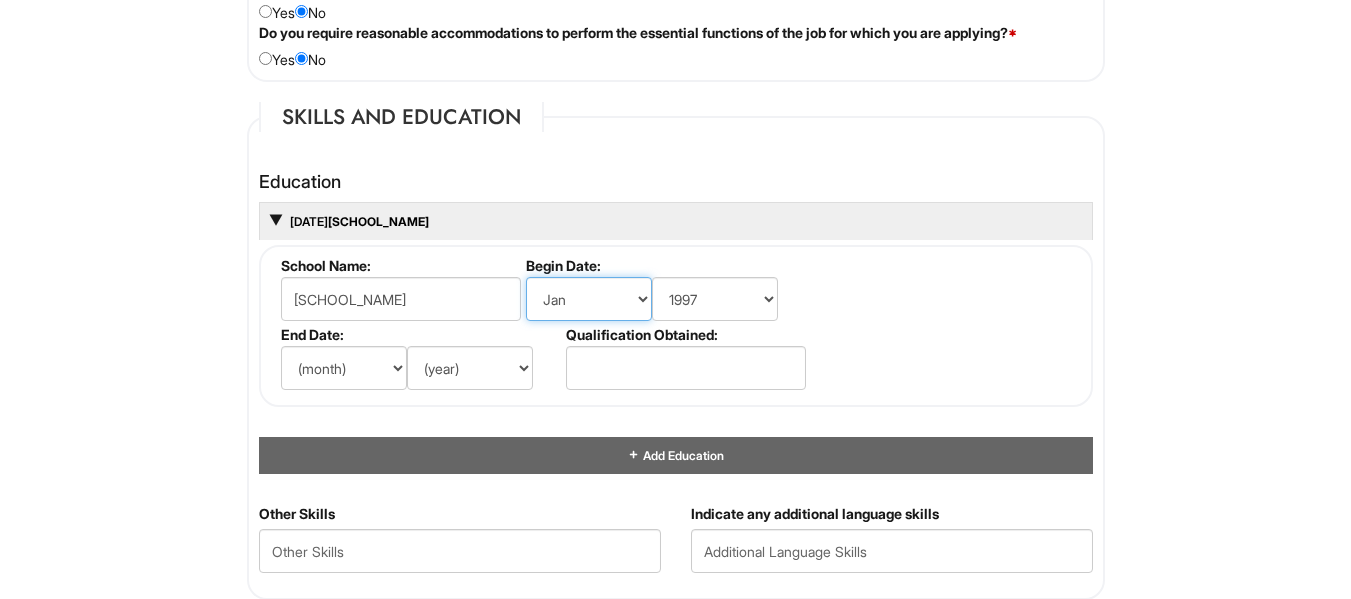 click on "(month) Jan Feb Mar Apr May Jun Jul Aug Sep Oct Nov Dec" at bounding box center [589, 299] 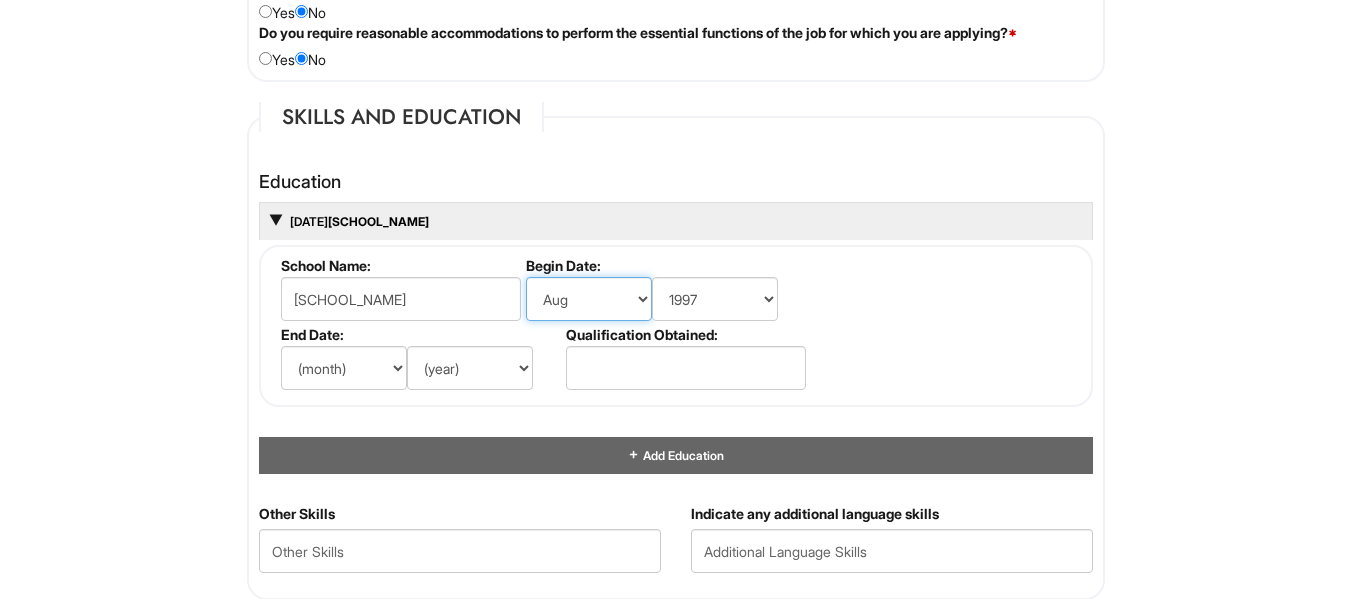 click on "(month) Jan Feb Mar Apr May Jun Jul Aug Sep Oct Nov Dec" at bounding box center [589, 299] 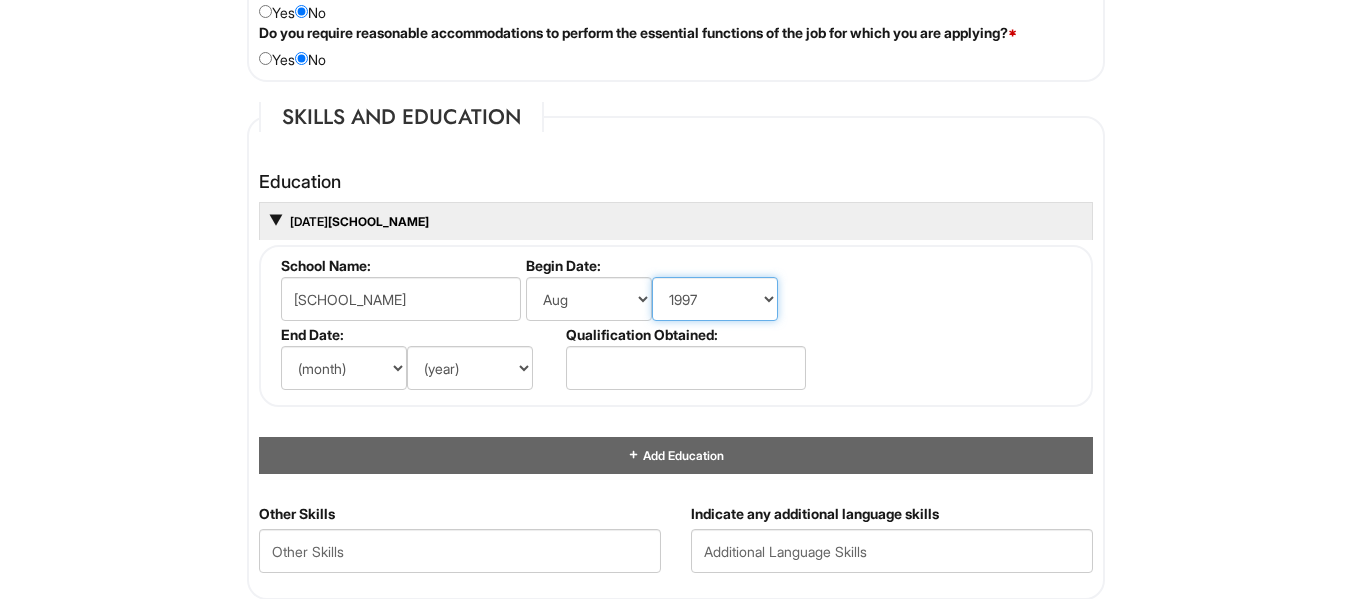click on "(year) 2029 2028 2027 2026 2025 2024 2023 2022 2021 2020 2019 2018 2017 2016 2015 2014 2013 2012 2011 2010 2009 2008 2007 2006 2005 2004 2003 2002 2001 2000 1999 1998 1997 1996 1995 1994 1993 1992 1991 1990 1989 1988 1987 1986 1985 1984 1983 1982 1981 1980 1979 1978 1977 1976 1975 1974 1973 1972 1971 1970 1969 1968 1967 1966 1965 1964 1963 1962 1961 1960 1959 1958 1957 1956 1955 1954 1953 1952 1951 1950 1949 1948 1947 1946  --  2030 2031 2032 2033 2034 2035 2036 2037 2038 2039 2040 2041 2042 2043 2044 2045 2046 2047 2048 2049 2050 2051 2052 2053 2054 2055 2056 2057 2058 2059 2060 2061 2062 2063 2064" at bounding box center [715, 299] 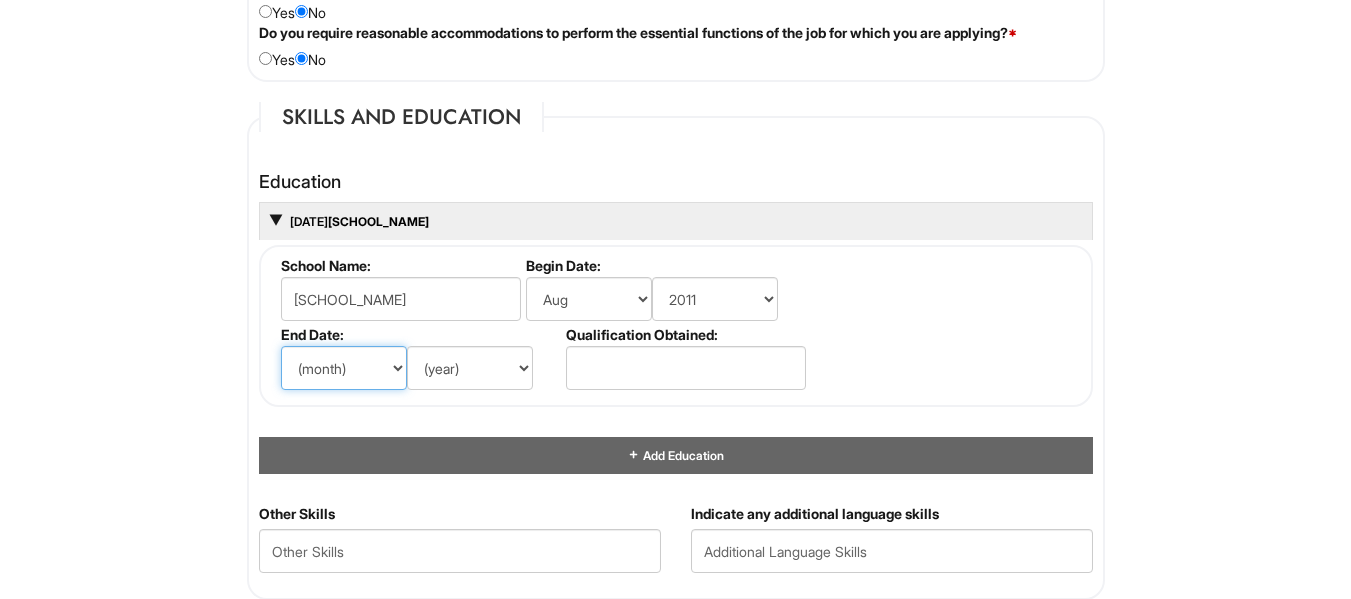 click on "(month) Jan Feb Mar Apr May Jun Jul Aug Sep Oct Nov Dec" at bounding box center [344, 368] 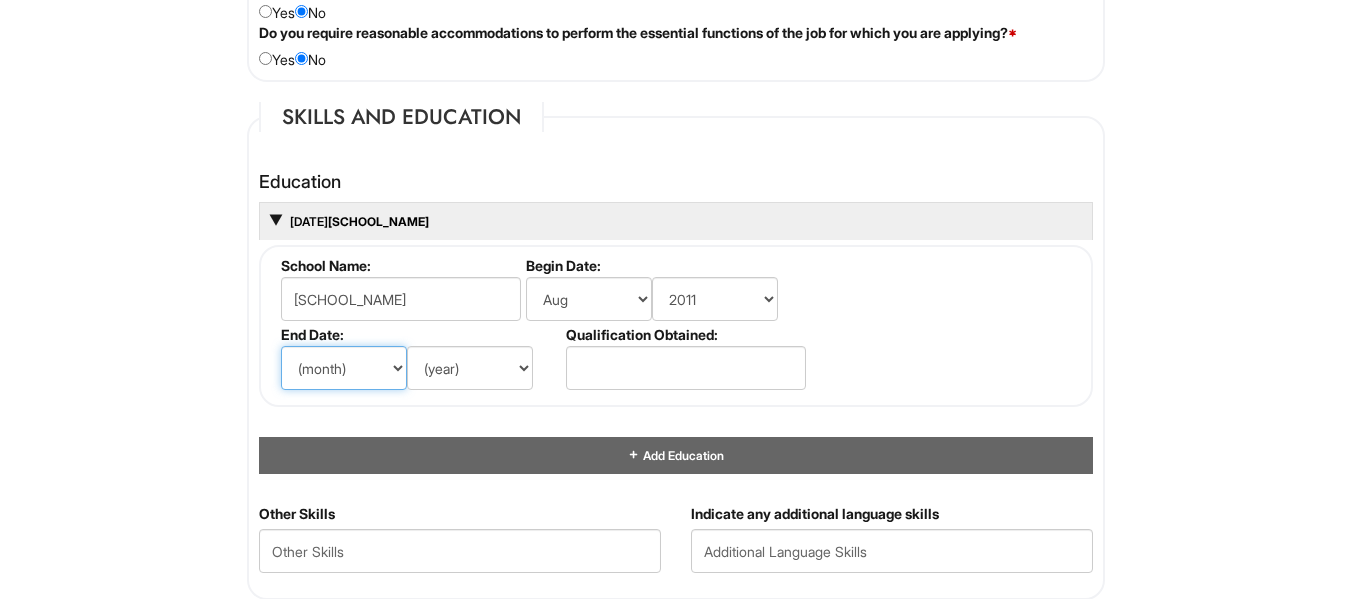 select on "5" 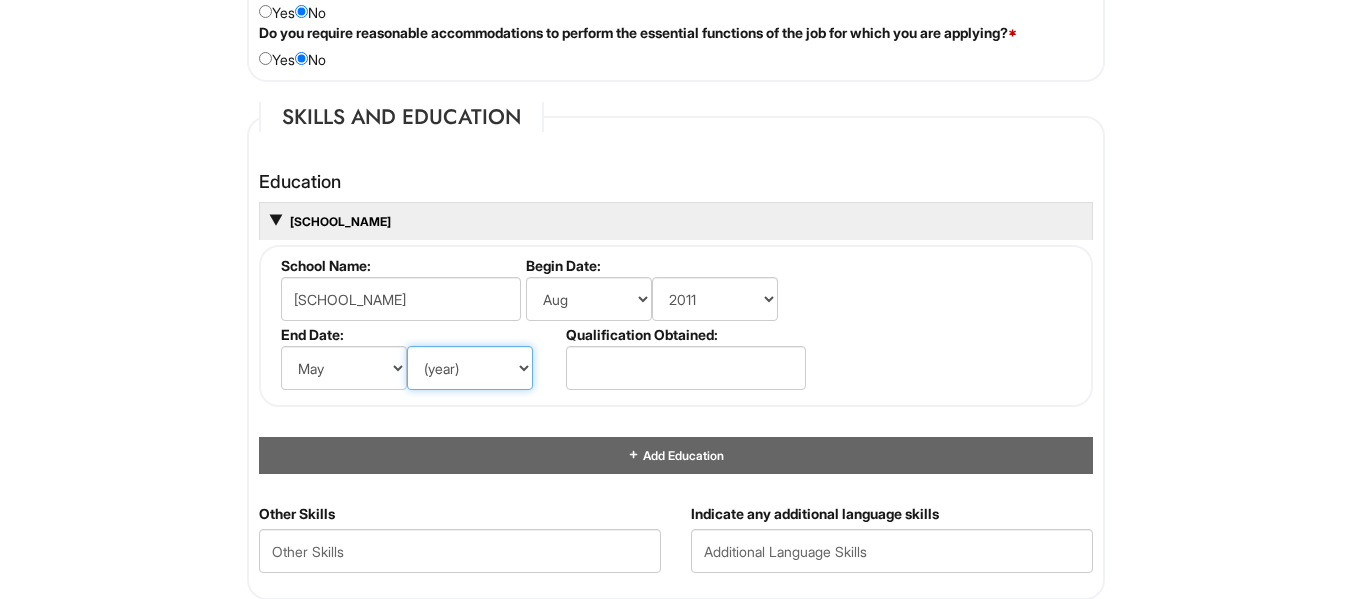 click on "(year) 2029 2028 2027 2026 2025 2024 2023 2022 2021 2020 2019 2018 2017 2016 2015 2014 2013 2012 2011 2010 2009 2008 2007 2006 2005 2004 2003 2002 2001 2000 1999 1998 1997 1996 1995 1994 1993 1992 1991 1990 1989 1988 1987 1986 1985 1984 1983 1982 1981 1980 1979 1978 1977 1976 1975 1974 1973 1972 1971 1970 1969 1968 1967 1966 1965 1964 1963 1962 1961 1960 1959 1958 1957 1956 1955 1954 1953 1952 1951 1950 1949 1948 1947 1946  --  2030 2031 2032 2033 2034 2035 2036 2037 2038 2039 2040 2041 2042 2043 2044 2045 2046 2047 2048 2049 2050 2051 2052 2053 2054 2055 2056 2057 2058 2059 2060 2061 2062 2063 2064" at bounding box center (470, 368) 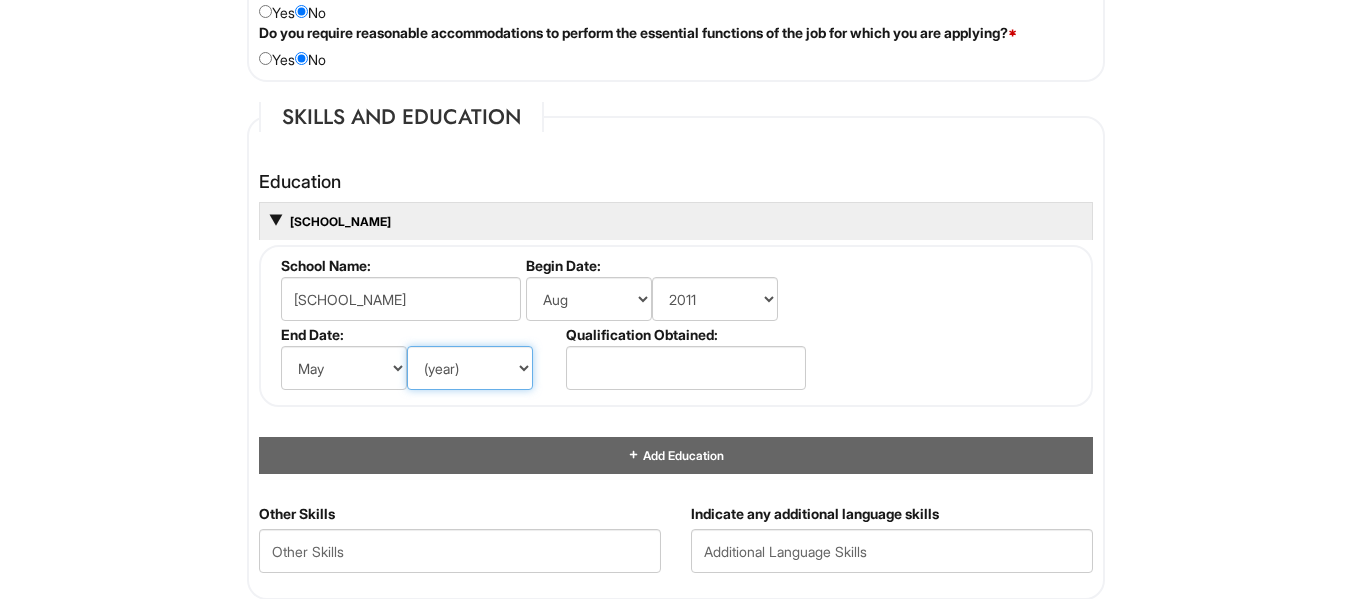 select on "2015" 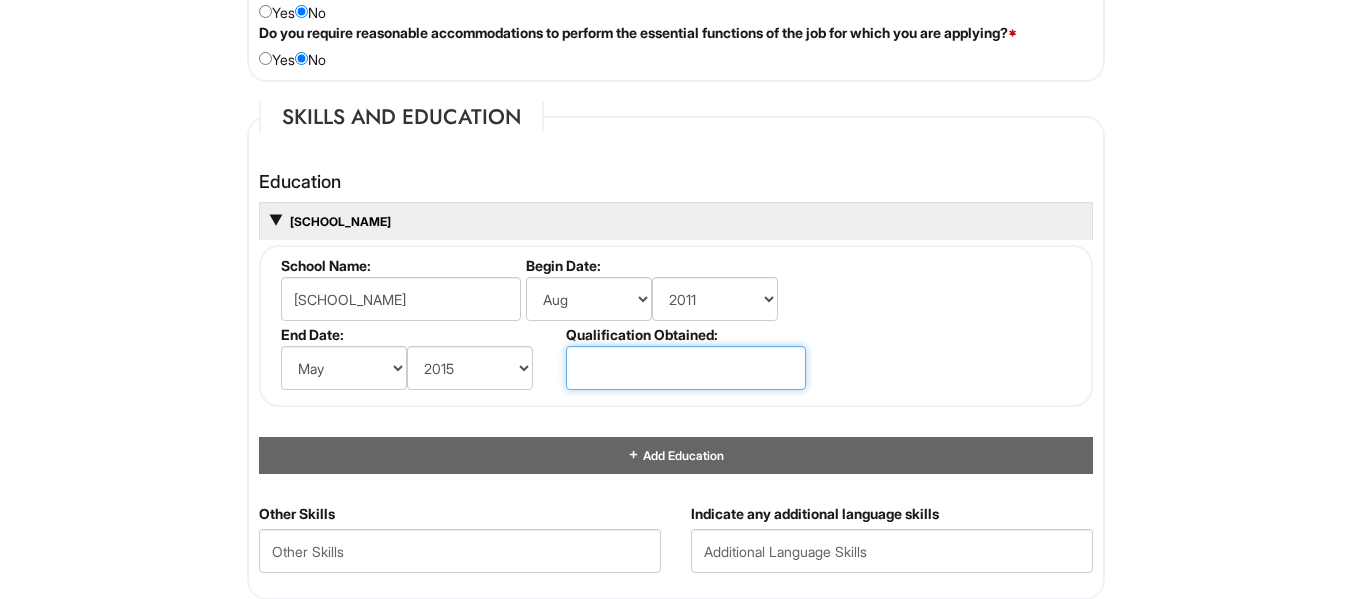 click at bounding box center [686, 368] 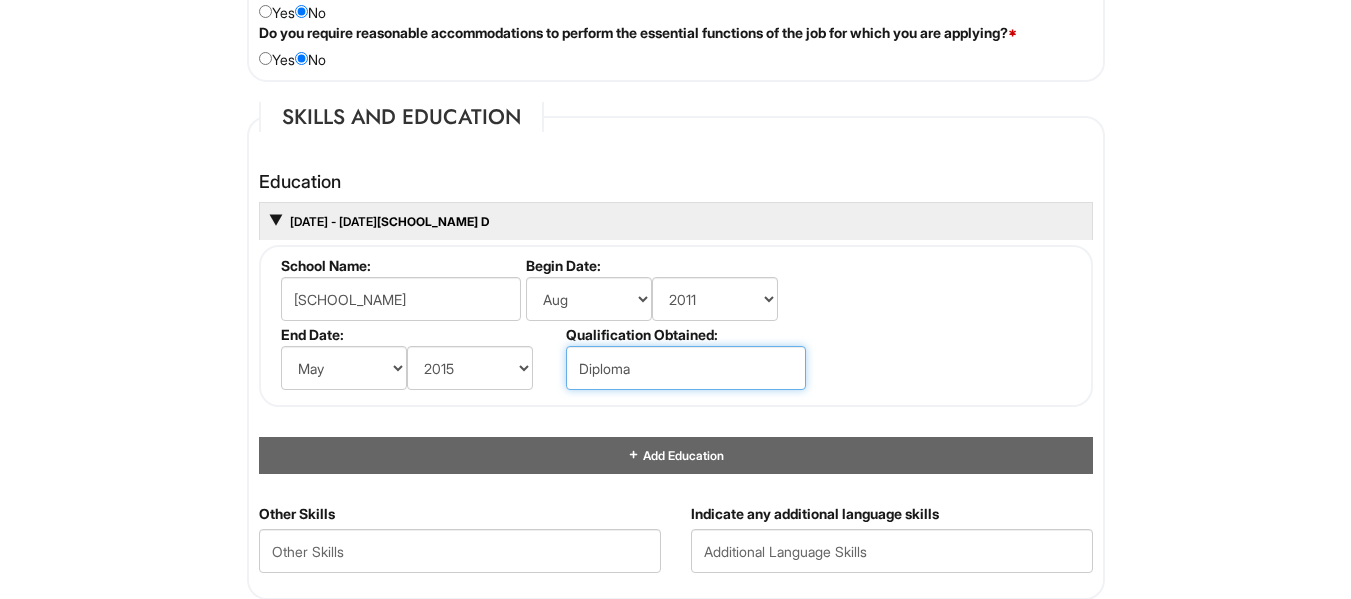 type on "Diploma" 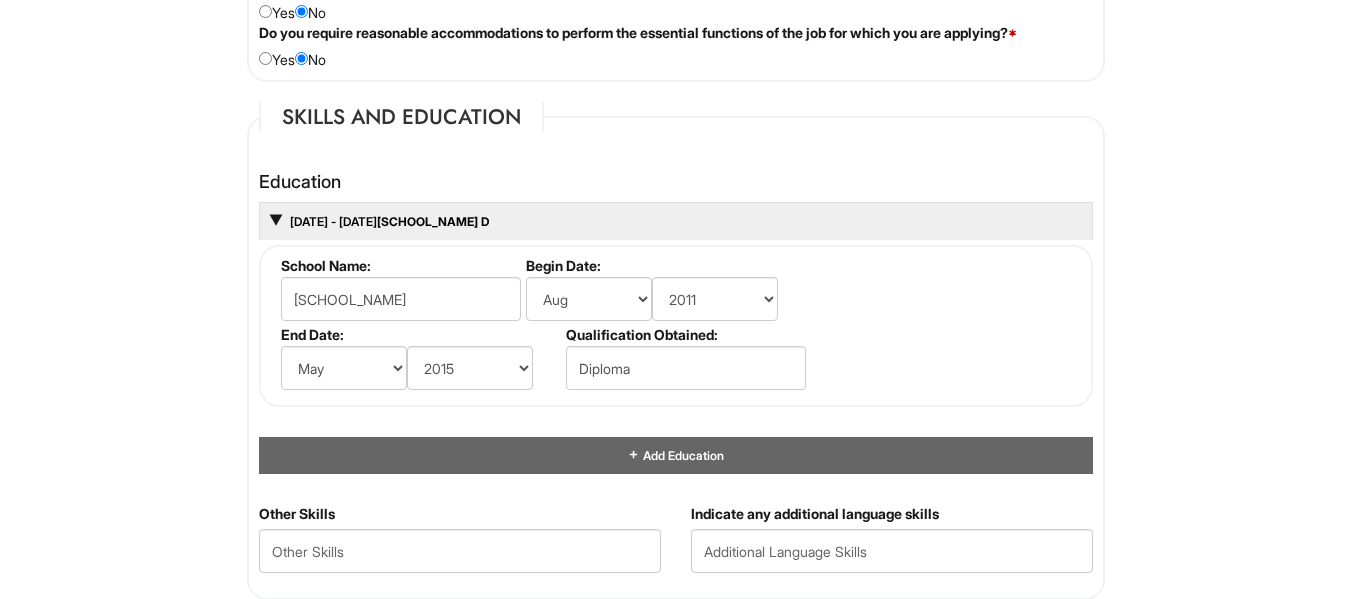 click on "School Name:
[SCHOOL_NAME]
Begin Date:
(month) Jan Feb Mar Apr May Jun Jul Aug Sep Oct Nov Dec (year) 2029 2028 2027 2026 2025 2024 2023 2022 2021 2020 2019 2018 2017 2016 2015 2014 2013 2012 2011 2010 2009 2008 2007 2006 2005 2004 2003 2002 2001 2000 1999 1998 1997 1996 1995 1994 1993 1992 1991 1990 1989 1988 1987 1986 1985 1984 1983 1982 1981 1980 1979 1978 1977 1976 1975 1974 1973 1972 1971 1970 1969 1968 1967 1966 1965 1964 1963 1962 1961 1960 1959 1958 1957 1956 1955 1954 1953 1952 1951 1950 1949 1948 1947 1946  --  2030 2031 2032 2033 2034 2035 2036 2037 2038 2039 2040 2041 2042 2043 2044 2045 2046 2047 2048 2049 2050 2051 2052 2053 2054 2055 2056 2057 2058 2059 2060 2061 2062 2063 2064
End Date:
(month) Jan Feb Mar Apr May Jun Jul Aug Sep Oct Nov Dec (year) 2029 2028 2027 2026 2025 2024 2023 2022 2021 2020 2019 2018 2017 2016 2015 2014 2013 2012 2011 2010 2009 2008 2007 2006 2005 2004 2003 2002 2001 2000 1999 1998 1997 1996 1995 1994 1993 1992 1991 1990 1989 1988 1987 1986" at bounding box center [676, 326] 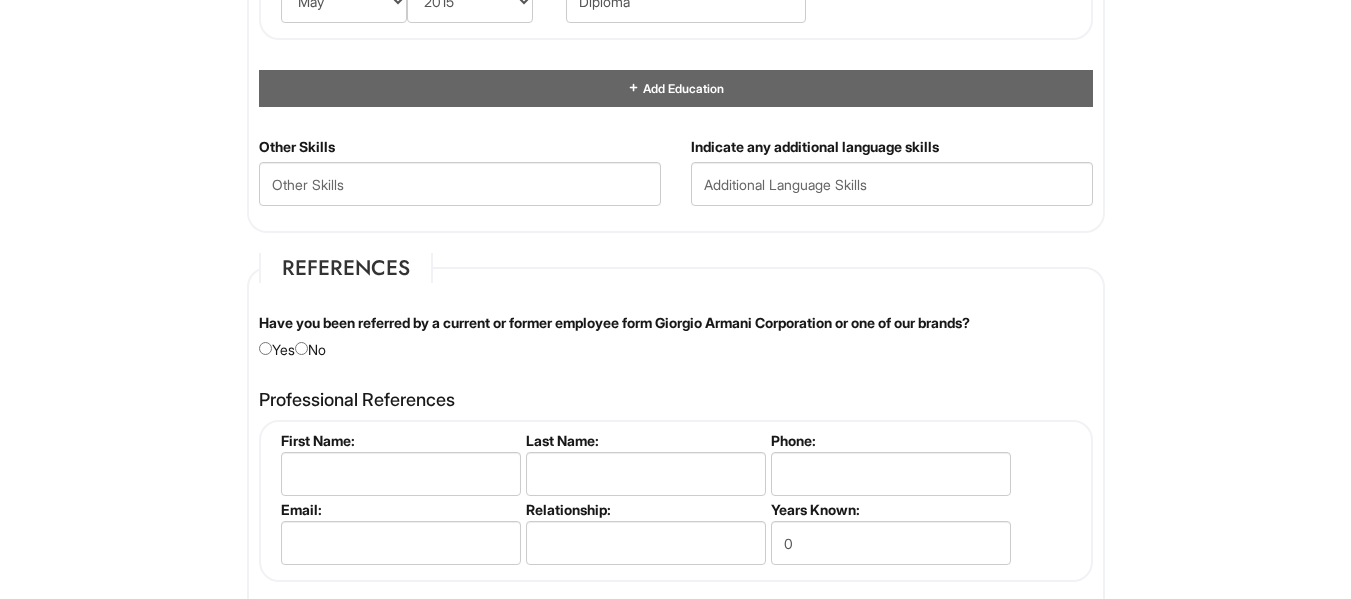scroll, scrollTop: 2131, scrollLeft: 0, axis: vertical 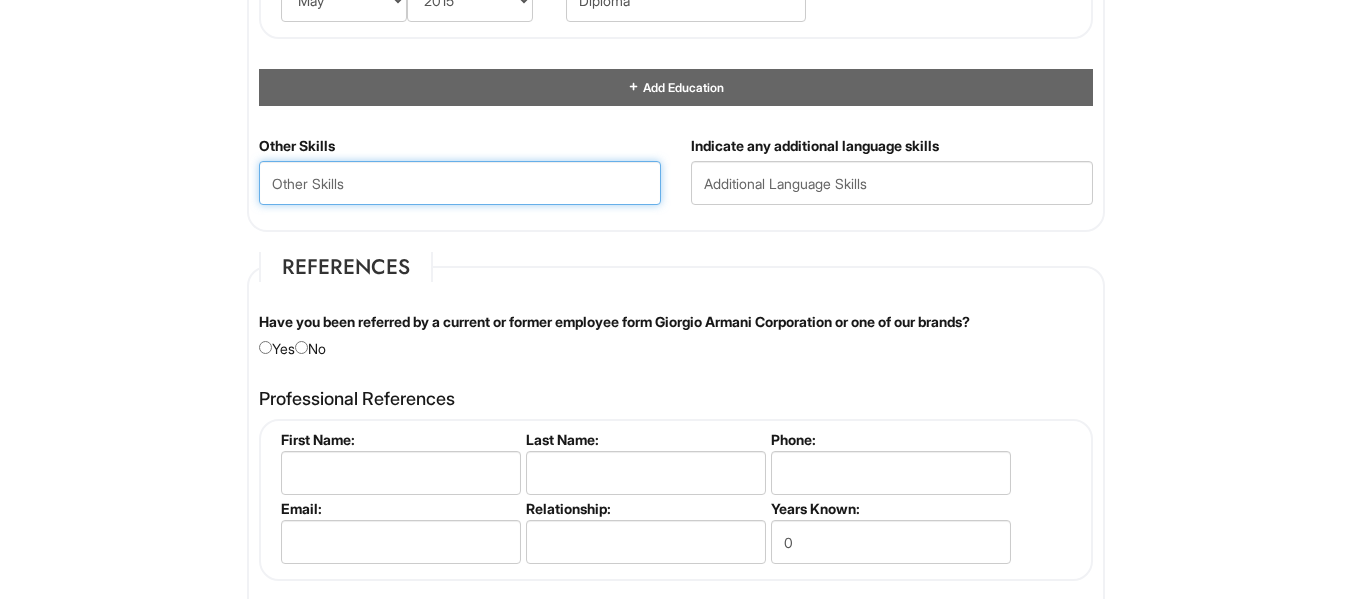 click at bounding box center (460, 183) 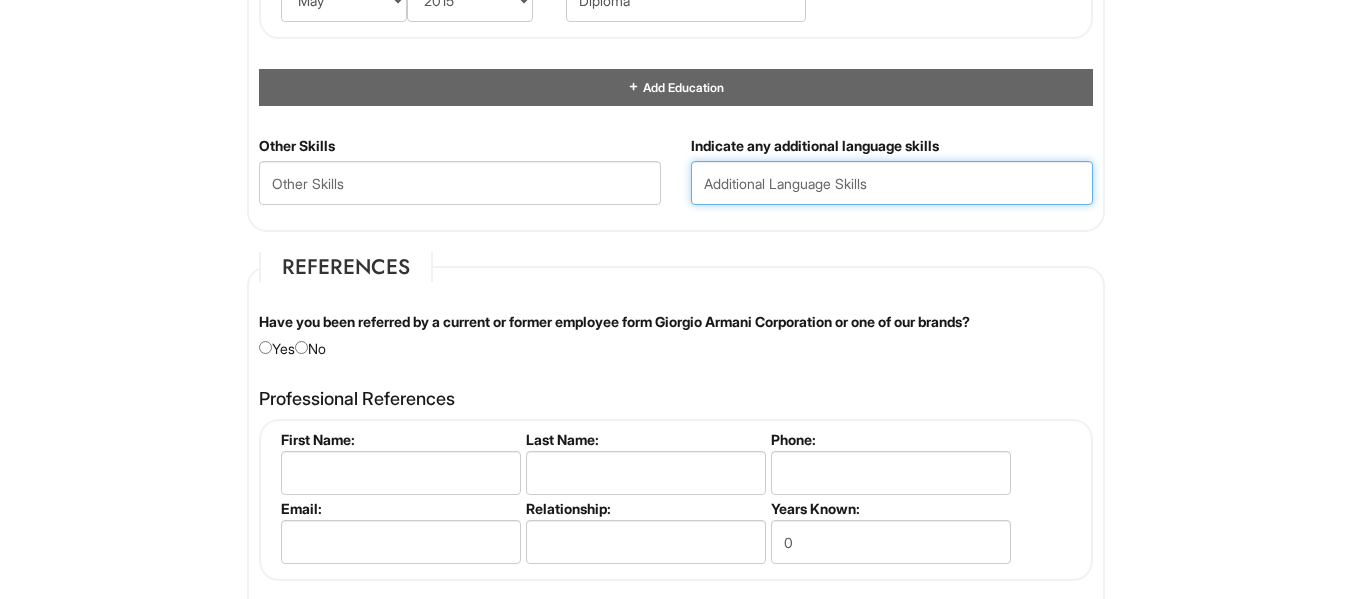 click at bounding box center [892, 183] 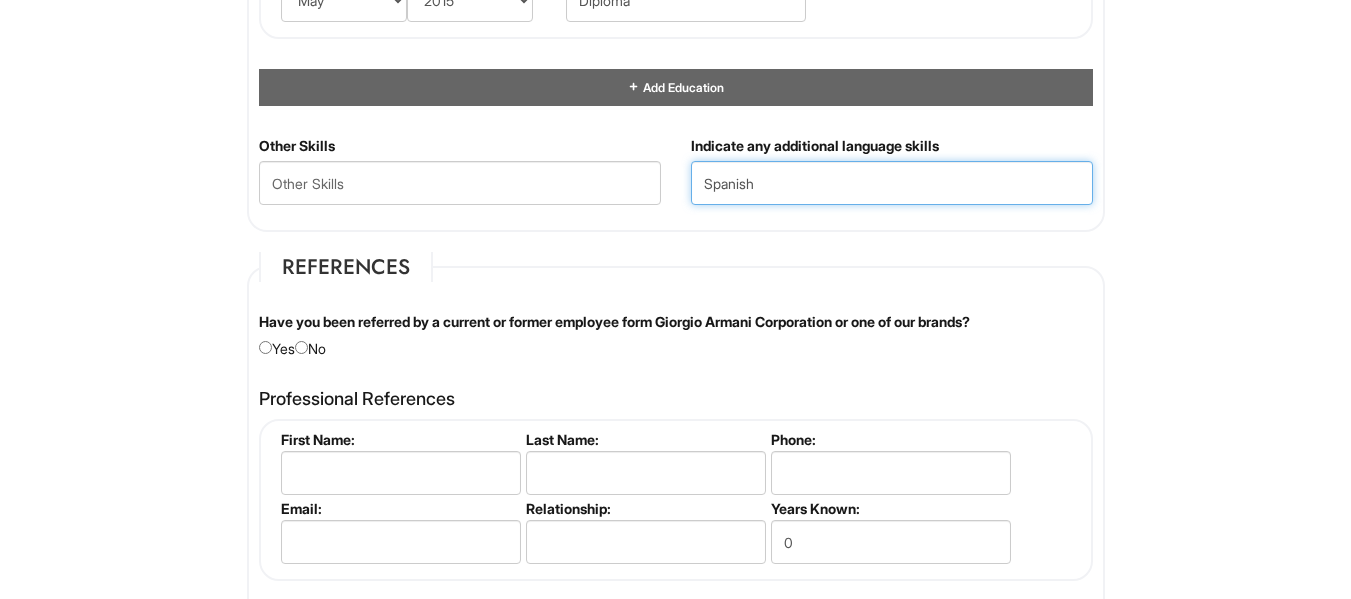 type on "Spanish" 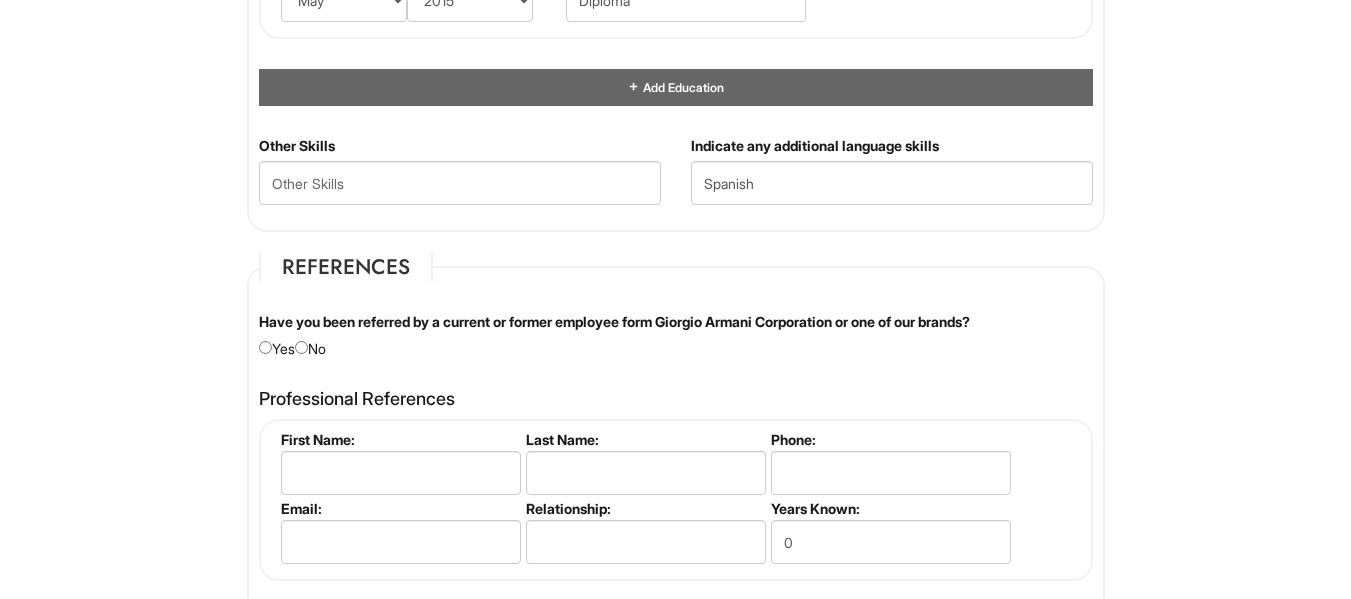 click on "References
Have you been referred by a current or former employee form Giorgio Armani Corporation or one of our brands?    Yes   No
Please provide the name of the employee:
Professional References
Please complete this section.
First Name:
Last Name:
Phone:
Email:
Relationship:
Years Known:
0
Please complete this section.
First Name:
Last Name:
Phone:
Email:
Relationship:
Years Known:
0" at bounding box center [676, 533] 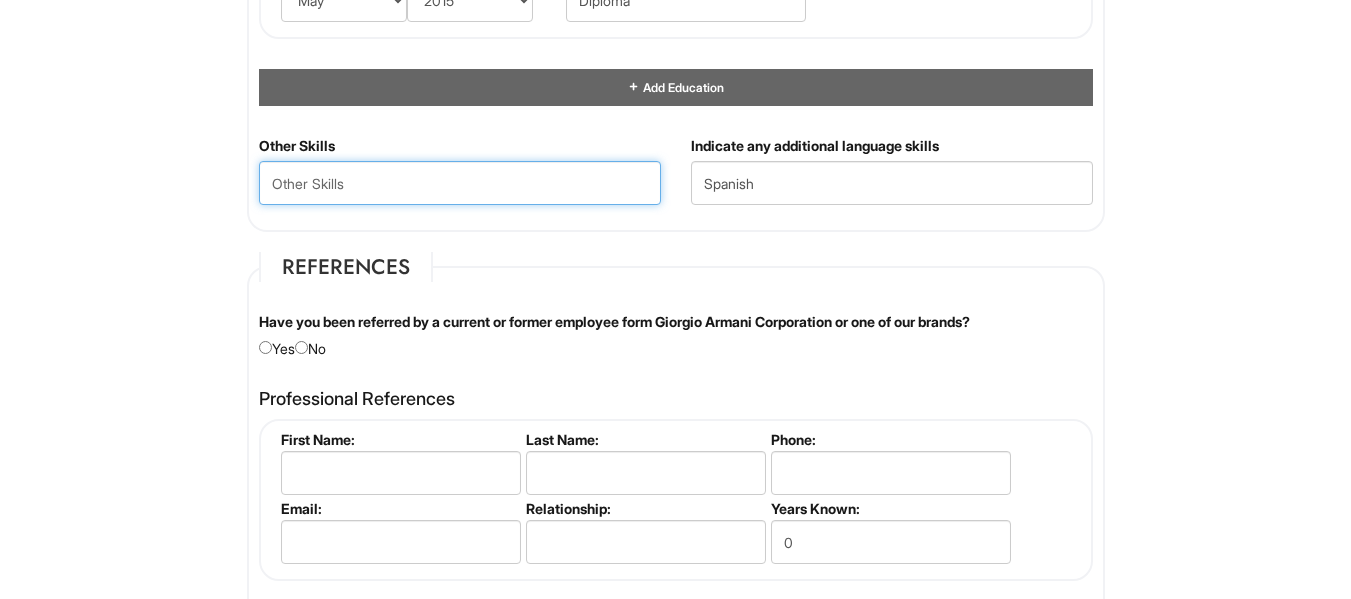 click at bounding box center [460, 183] 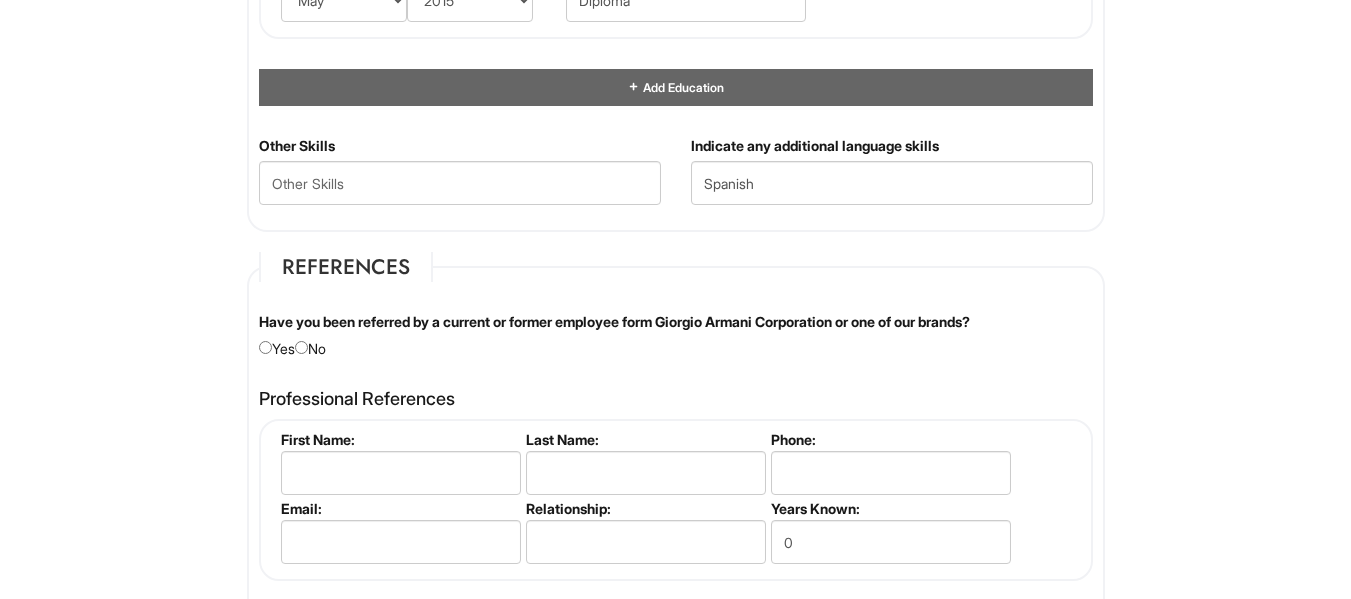 click on "Please Complete This Form 1 2 3 Stock Associate (Full-time), A|X Armani Exchange PLEASE COMPLETE ALL REQUIRED FIELDS
We are an Equal Opportunity Employer. All persons shall have the opportunity to be considered for employment without regard to their race, color, creed, religion, national origin, ancestry, citizenship status, age, disability, gender, sex, sexual orientation, veteran status, genetic information or any other characteristic protected by applicable federal, state or local laws. We will endeavor to make a reasonable accommodation to the known physical or mental limitations of a qualified applicant with a disability unless the accommodation would impose an undue hardship on the operation of our business. If you believe you require such assistance to complete this form or to participate in an interview, please let us know.
Personal Information
Last Name  *   [LAST]
First Name  *   [FIRST]
Middle Name
E-mail Address  *   [EMAIL]
Phone  *" at bounding box center (675, -178) 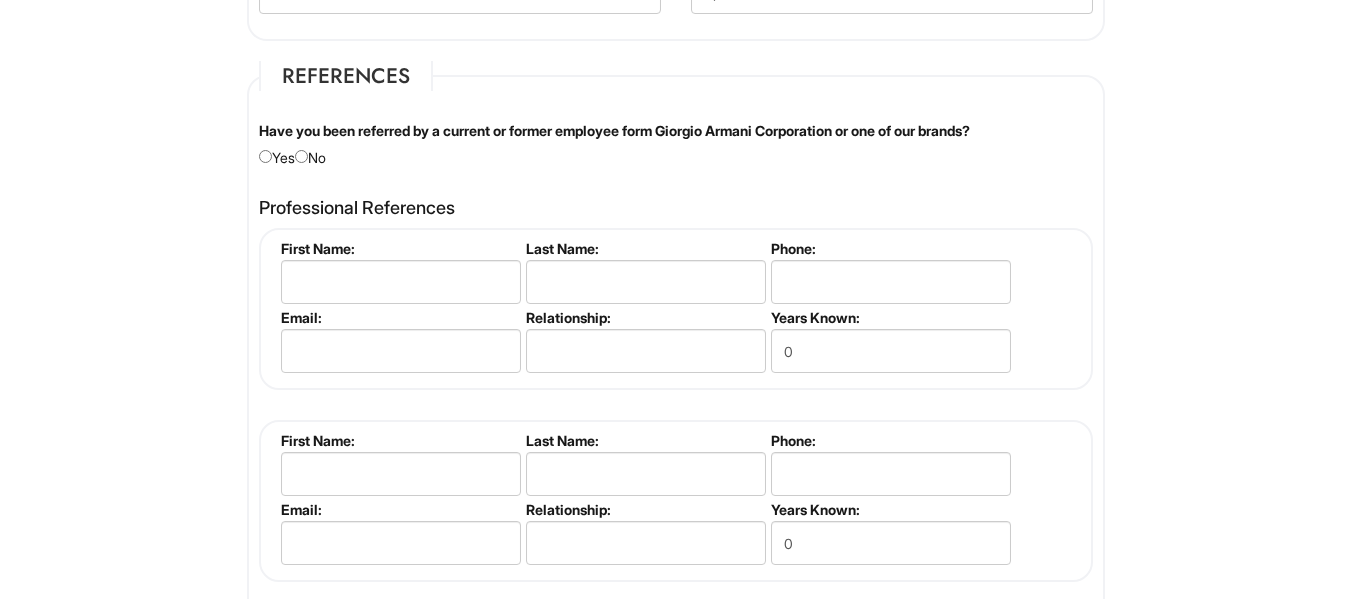 scroll, scrollTop: 2323, scrollLeft: 0, axis: vertical 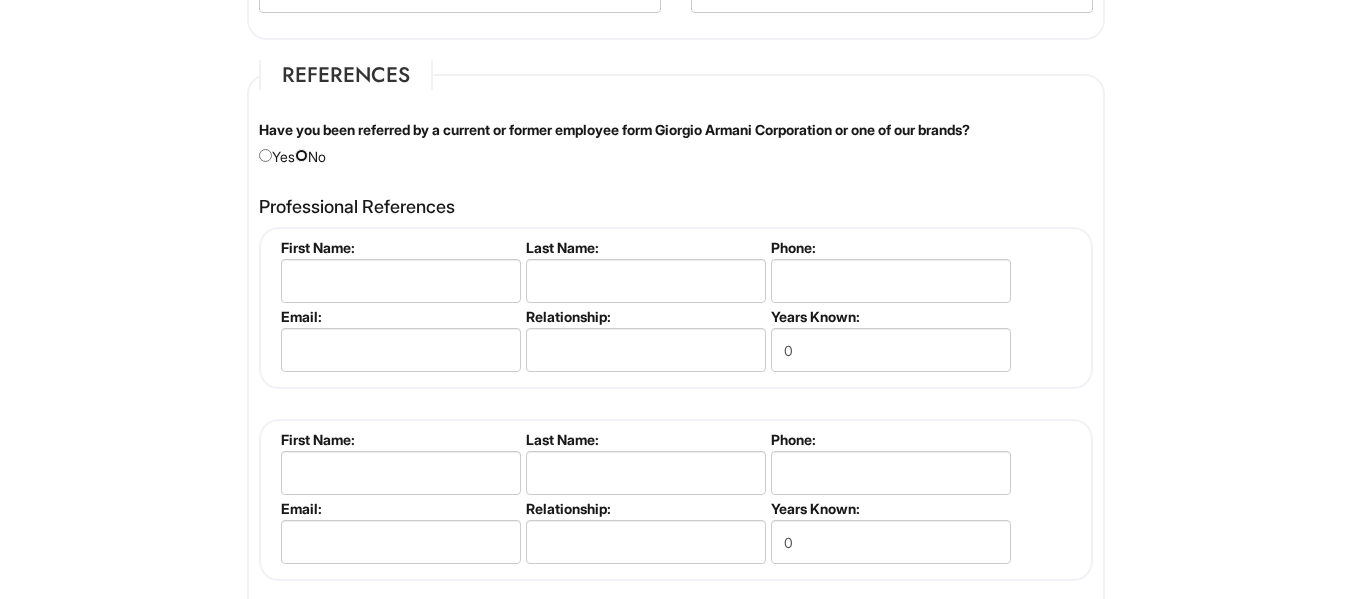 click at bounding box center (301, 155) 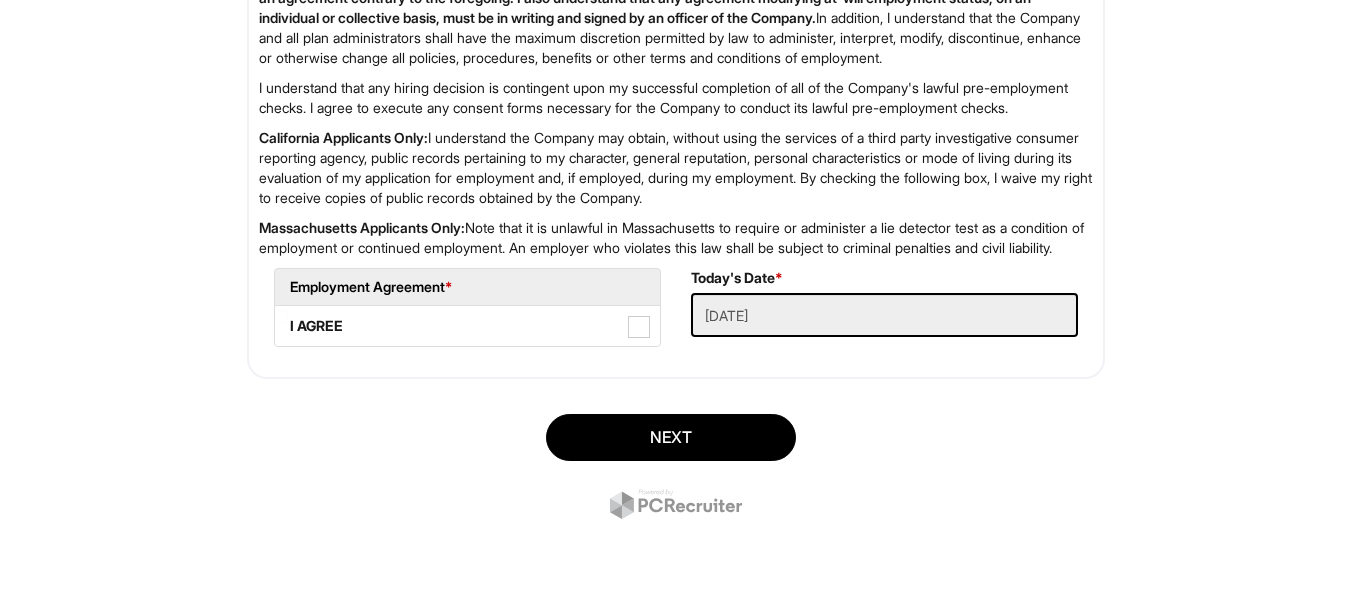 scroll, scrollTop: 3388, scrollLeft: 0, axis: vertical 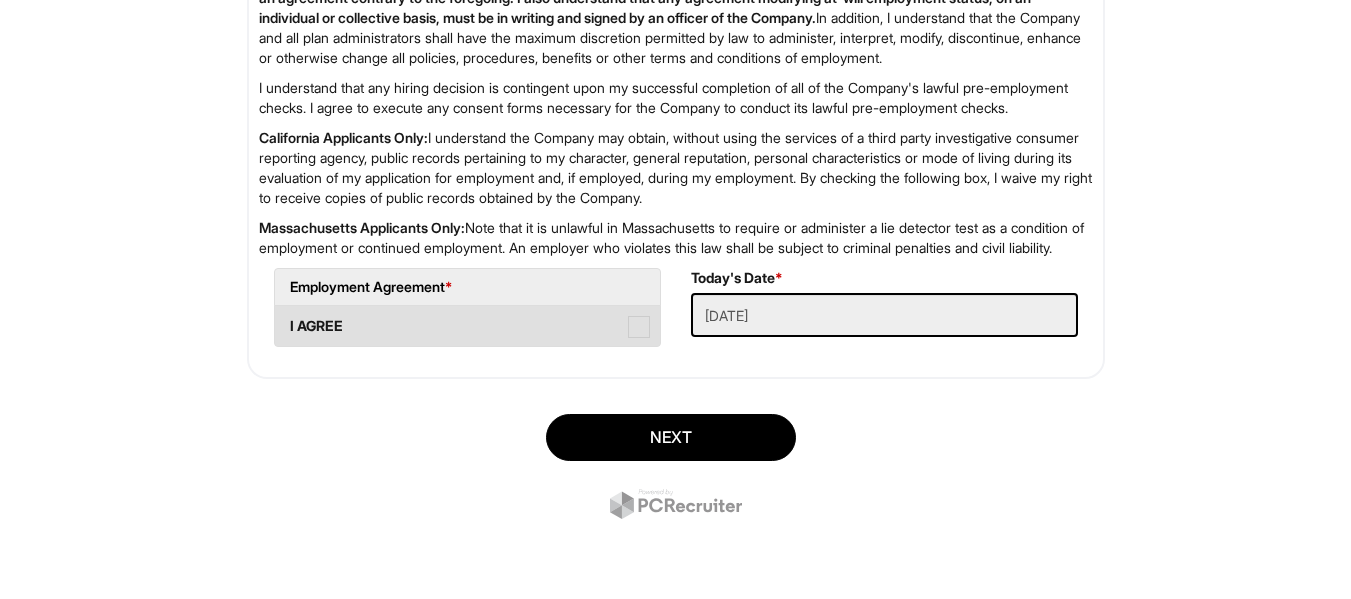click on "I AGREE" at bounding box center (467, 326) 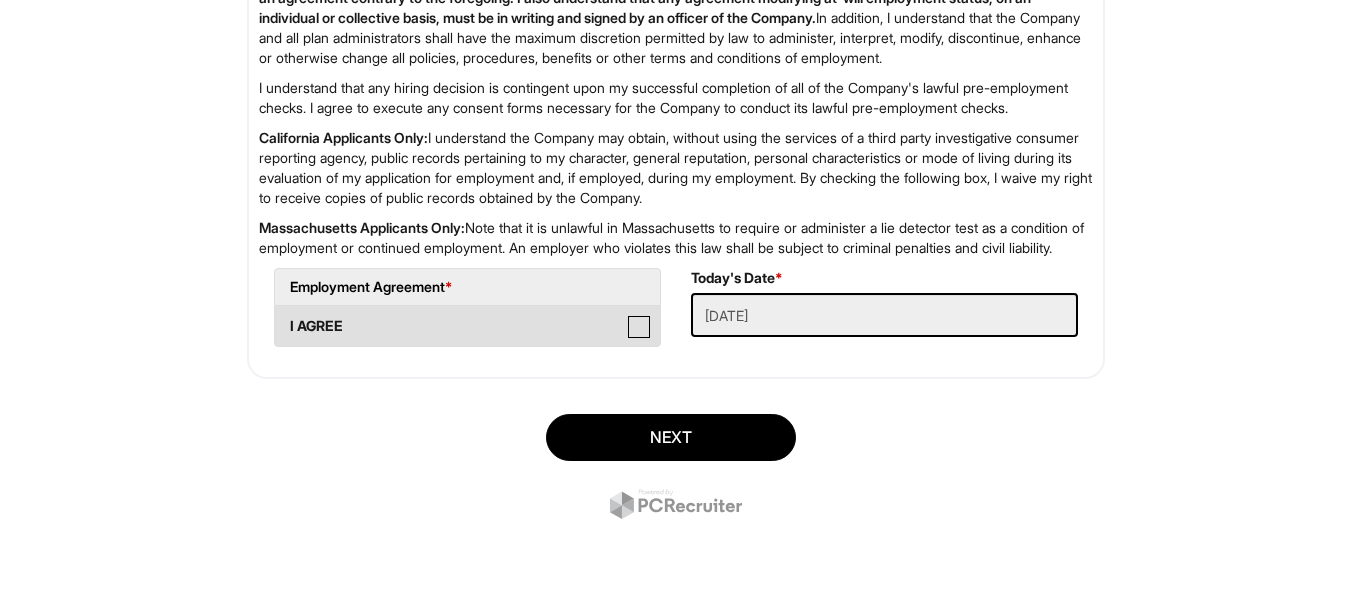 click on "I AGREE" at bounding box center [281, 316] 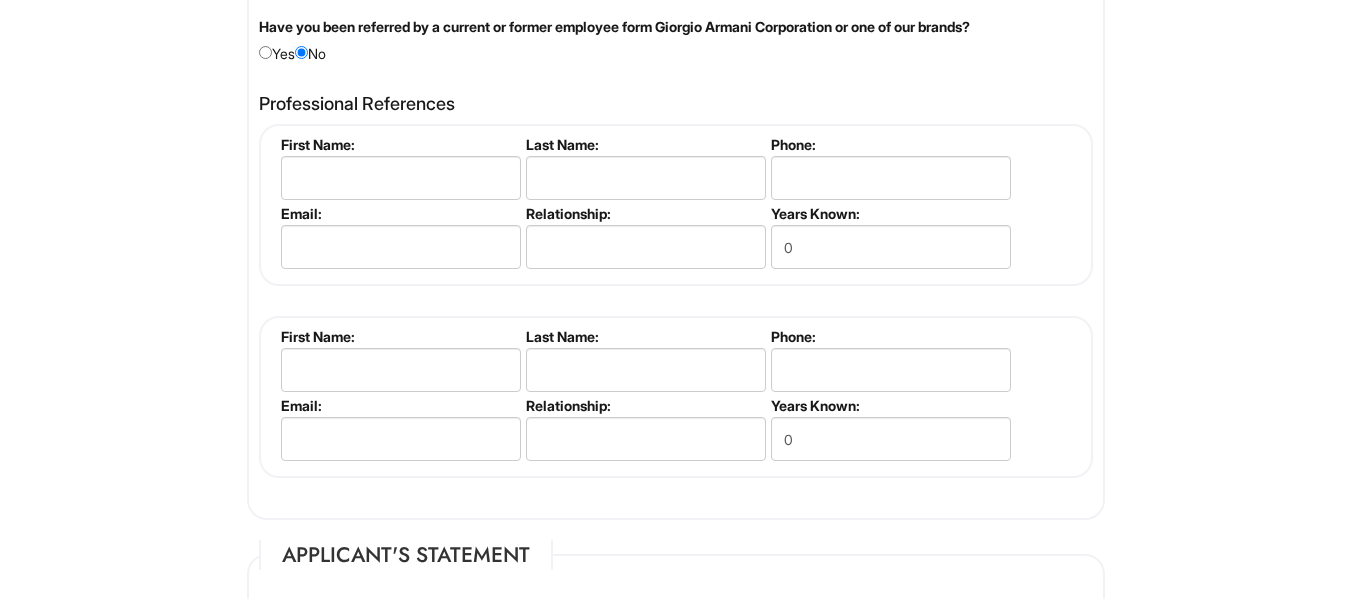 scroll, scrollTop: 2378, scrollLeft: 0, axis: vertical 